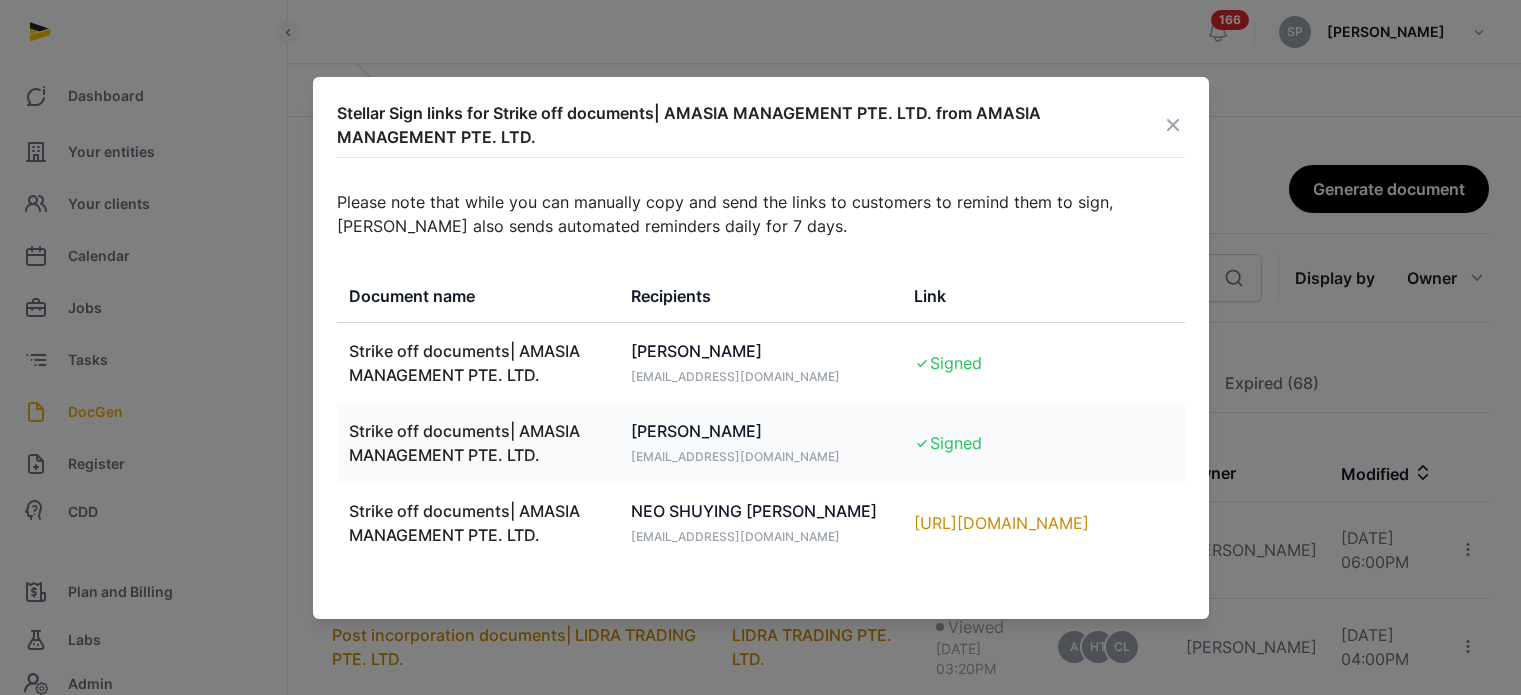 scroll, scrollTop: 659, scrollLeft: 0, axis: vertical 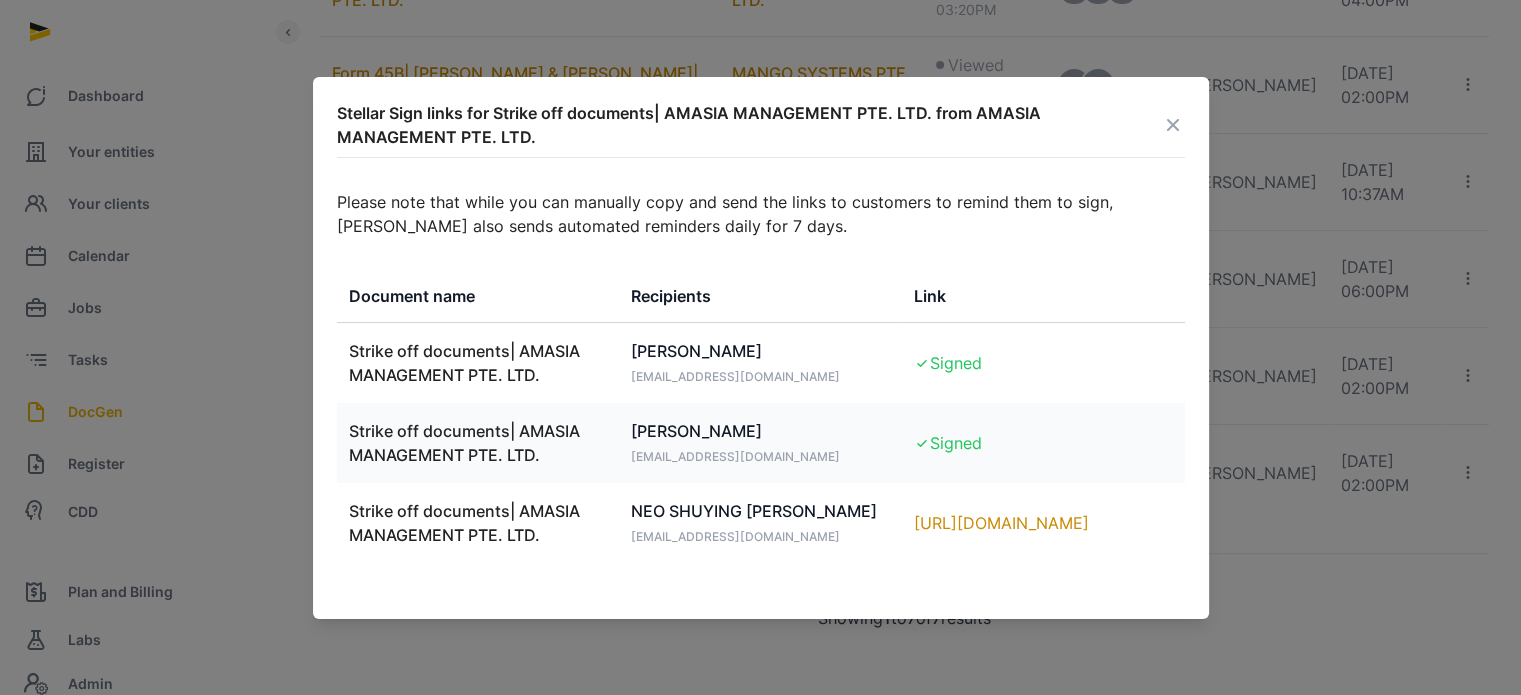 click at bounding box center (1173, 125) 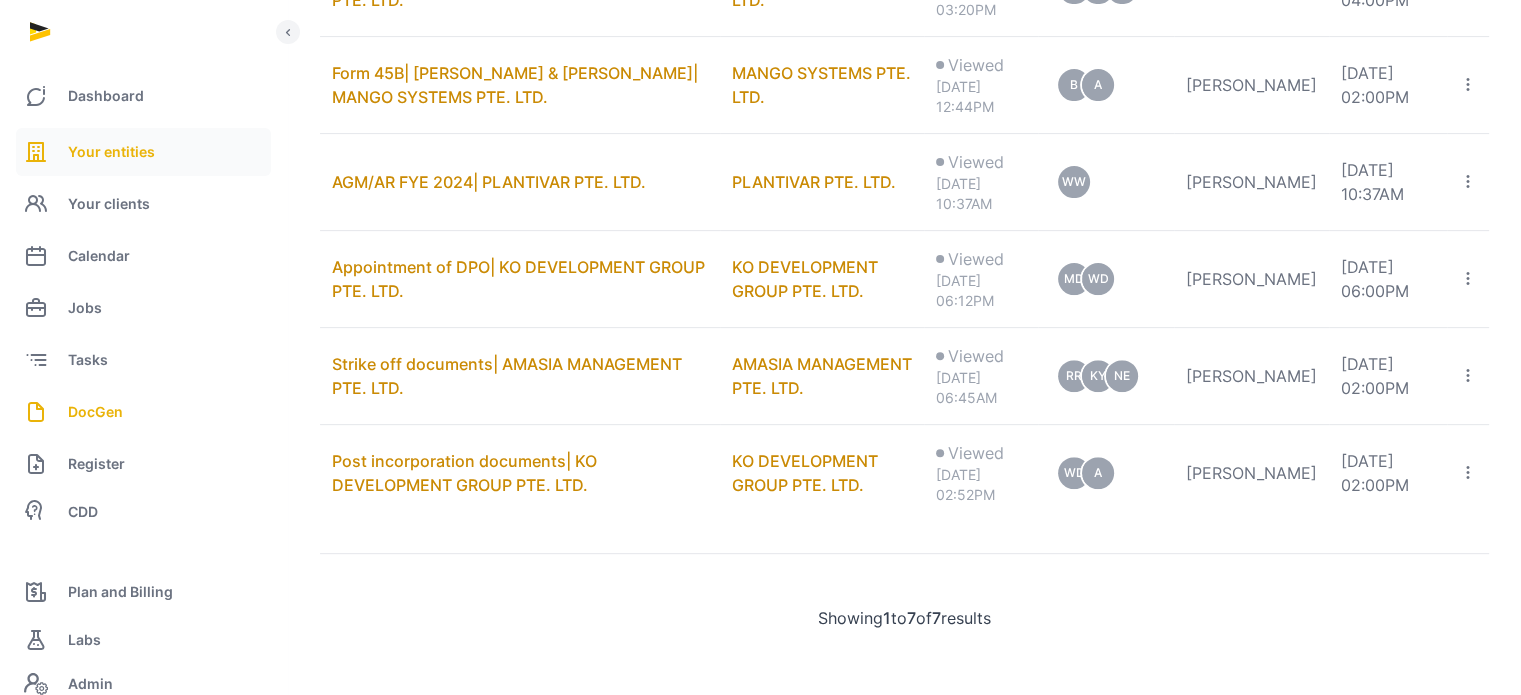 click on "Your entities" at bounding box center (111, 152) 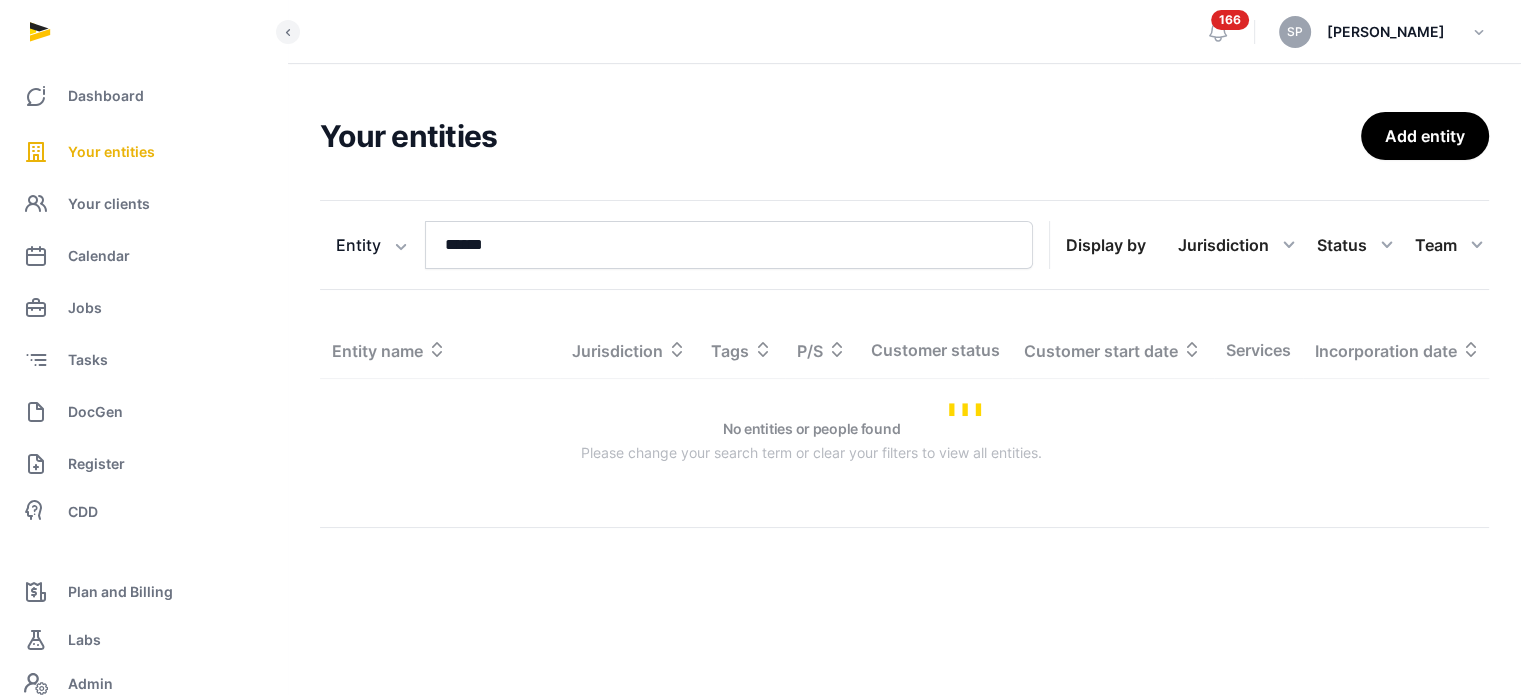 scroll, scrollTop: 0, scrollLeft: 0, axis: both 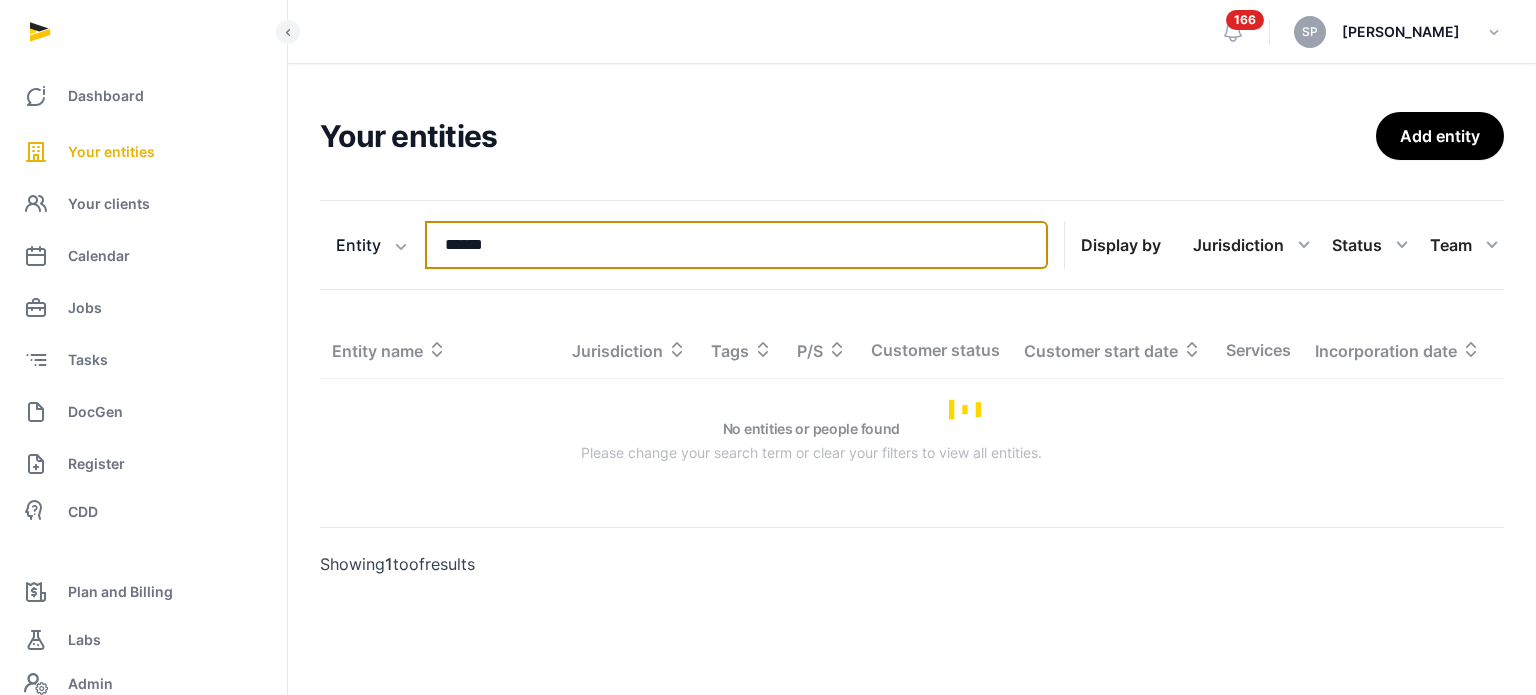 click on "******" at bounding box center [736, 245] 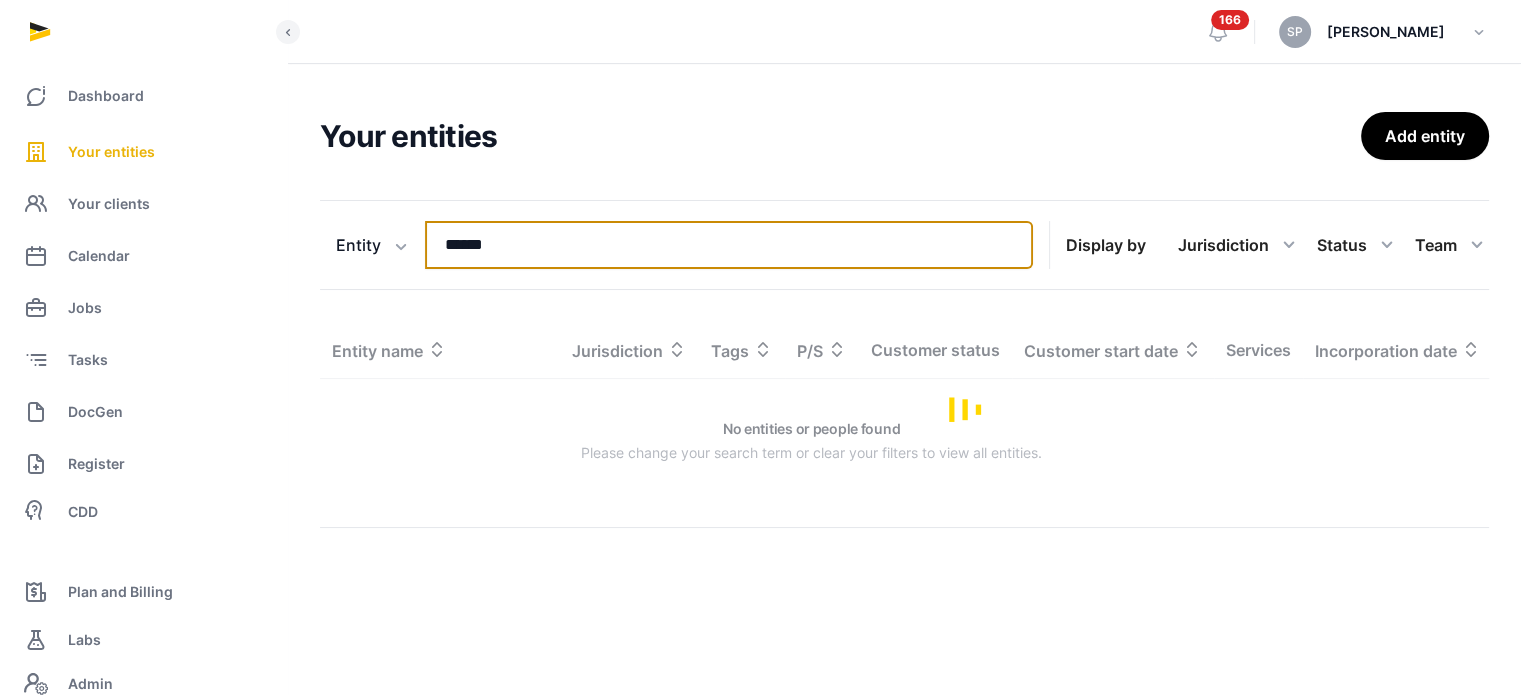 click on "******" at bounding box center (729, 245) 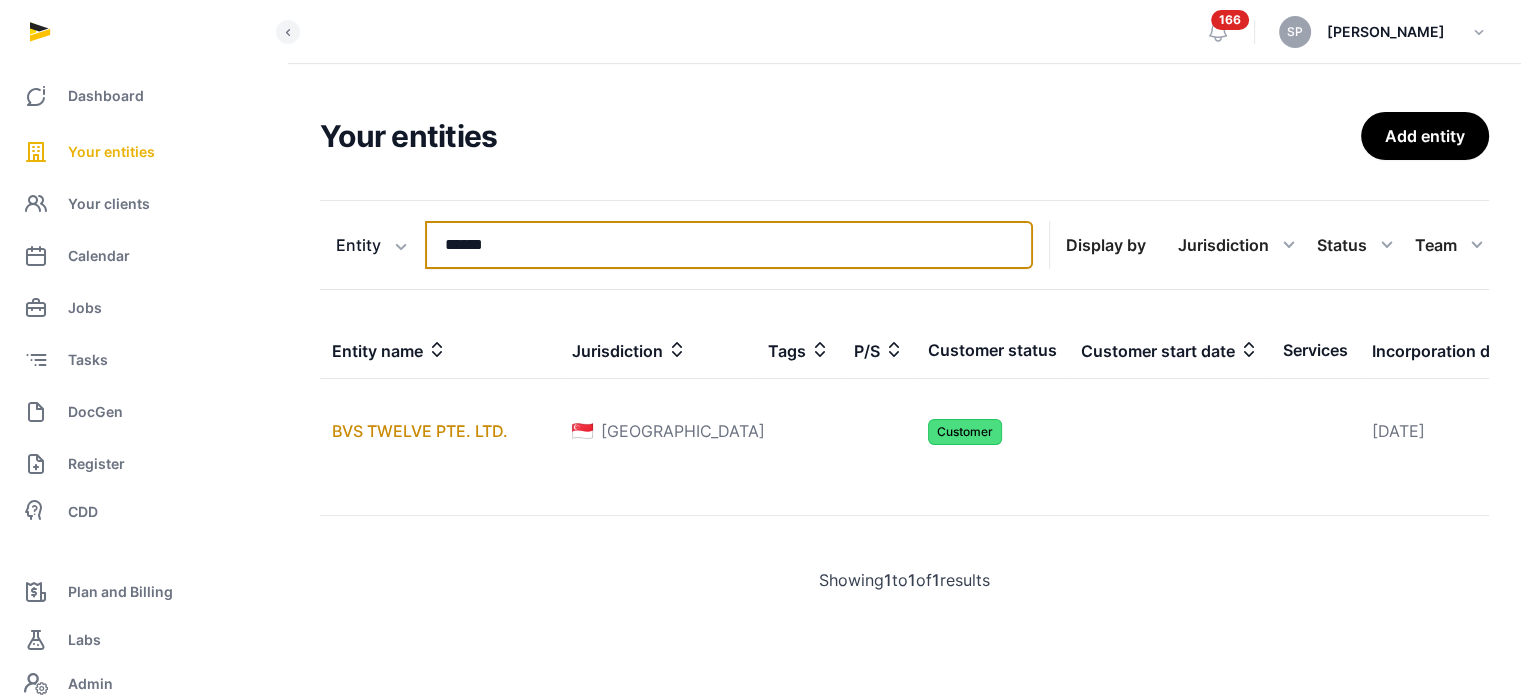 click on "******" at bounding box center [729, 245] 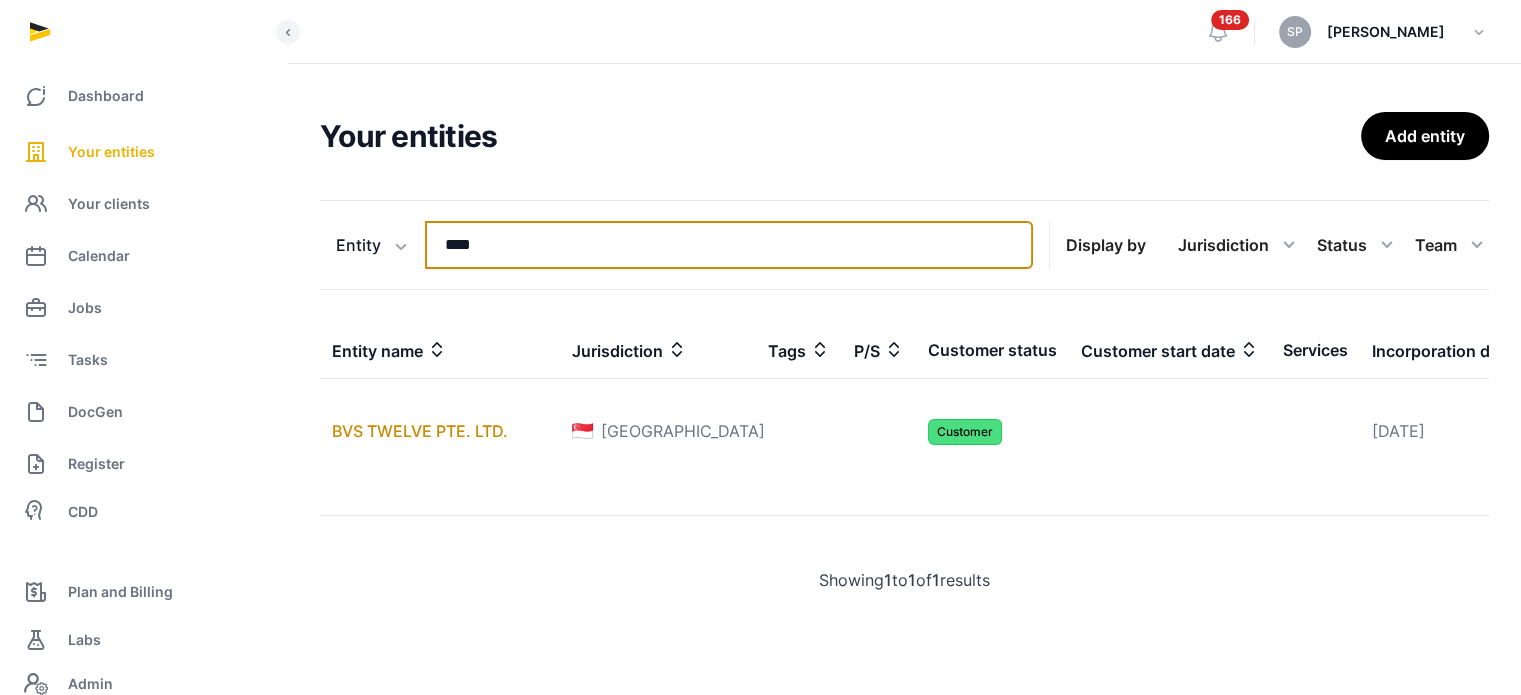 type on "****" 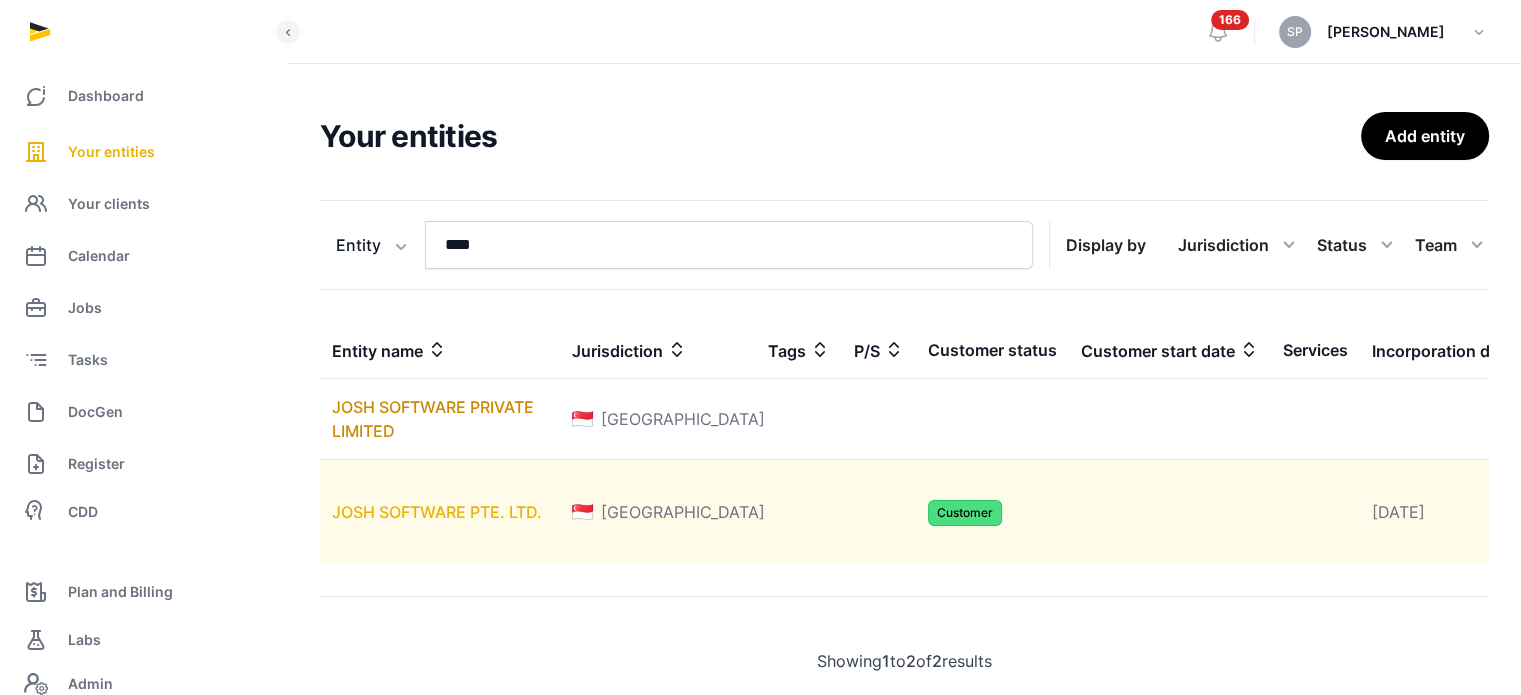 click on "JOSH SOFTWARE PTE. LTD." at bounding box center [437, 512] 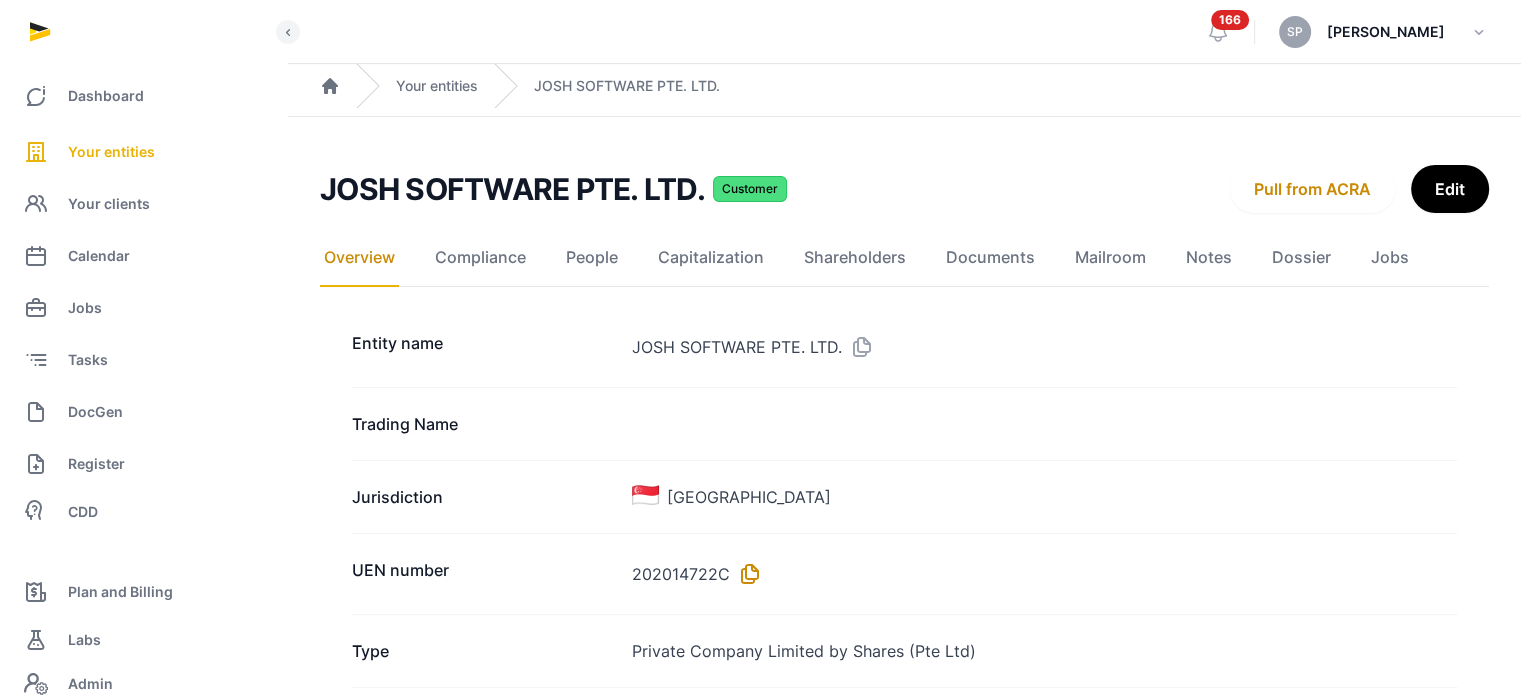 click at bounding box center (746, 574) 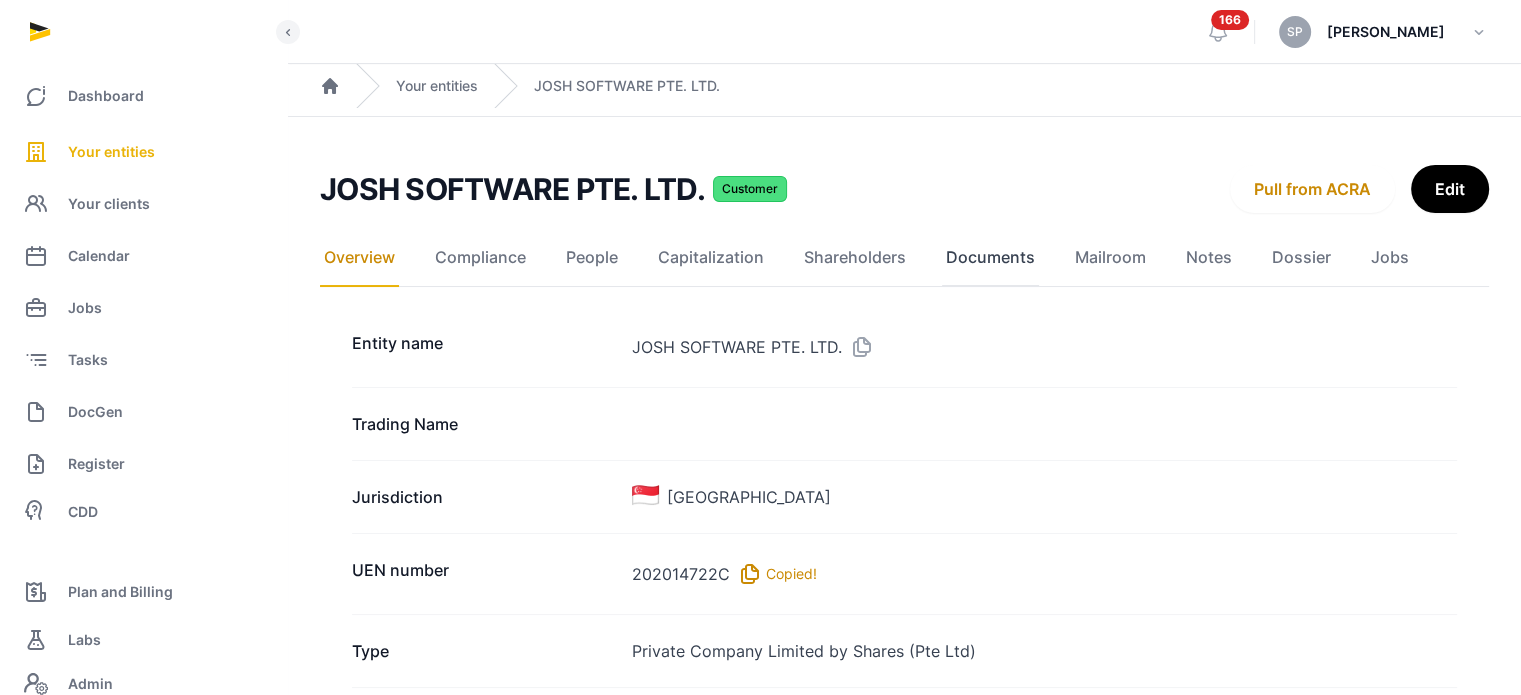 click on "Documents" 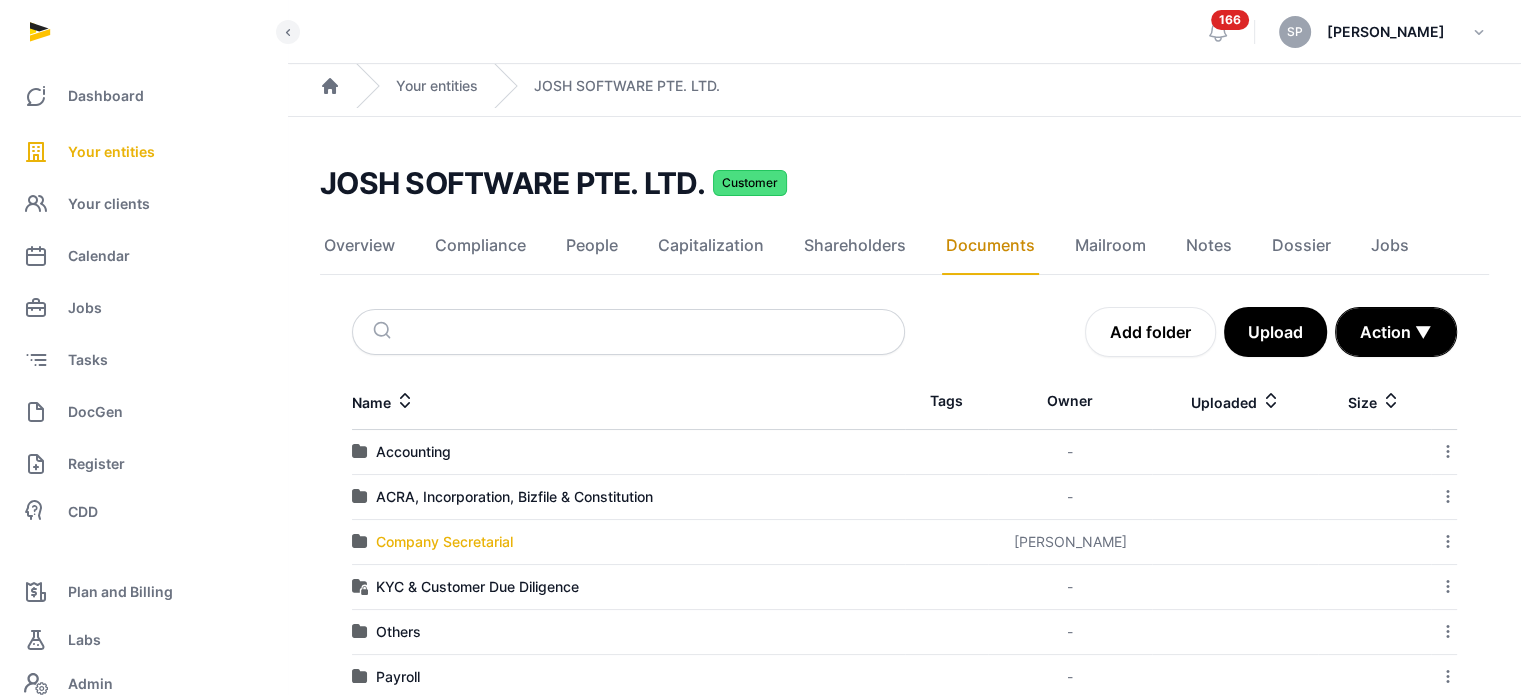 click on "Company Secretarial" at bounding box center [444, 542] 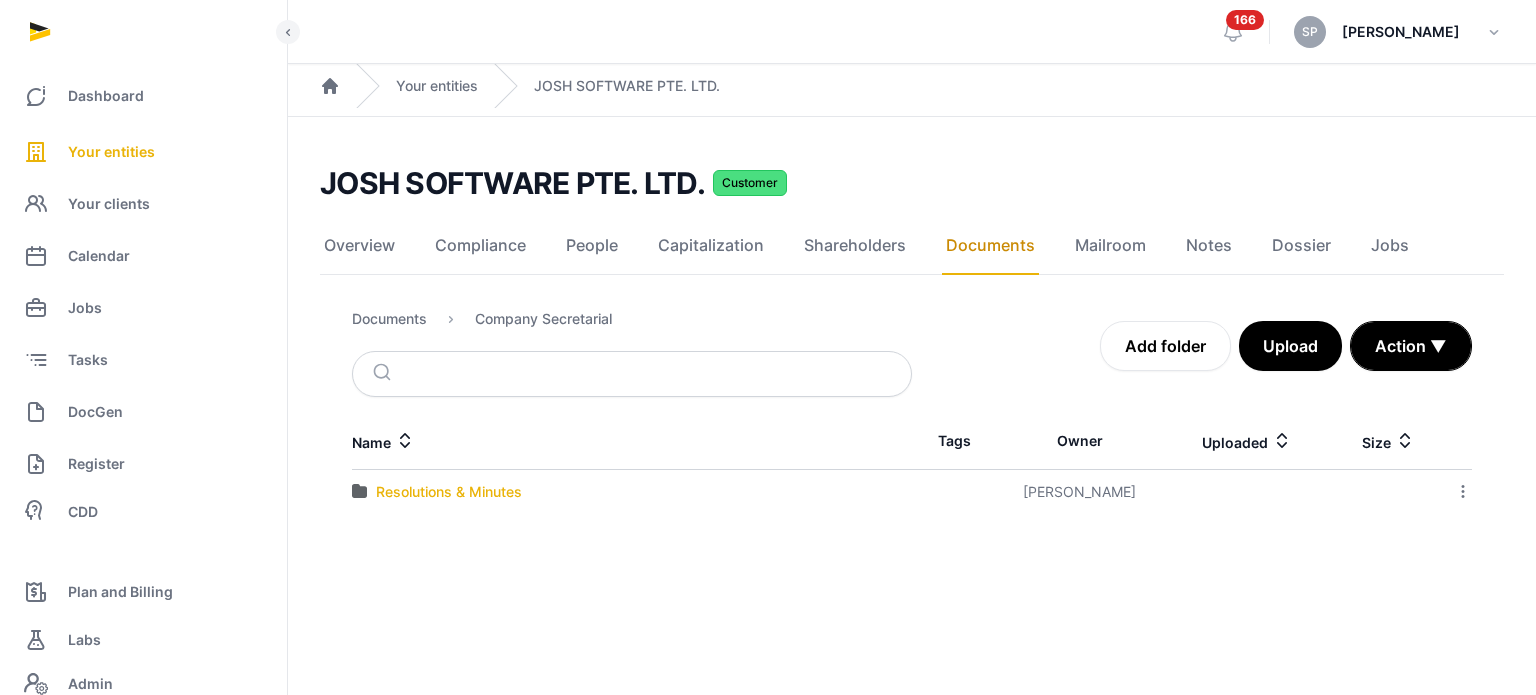 click on "Resolutions & Minutes" at bounding box center [449, 492] 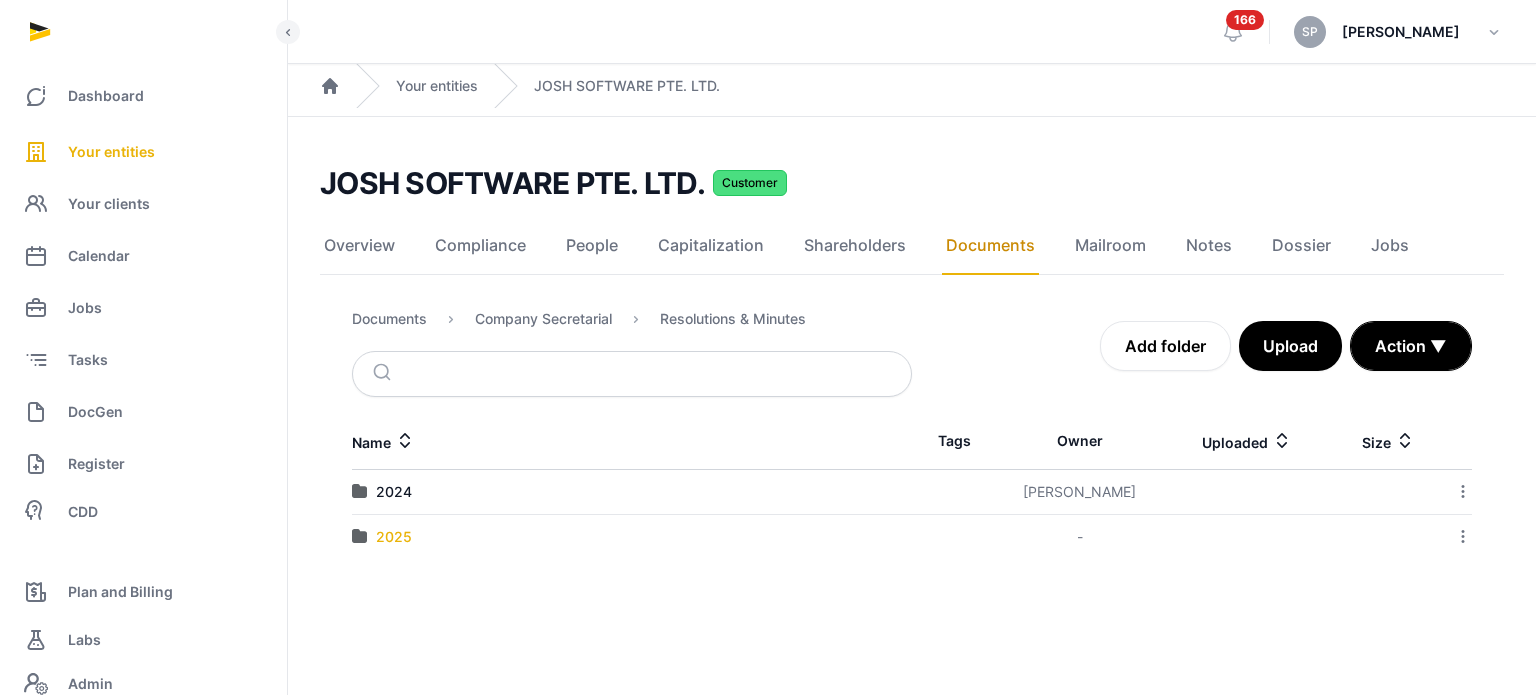 click on "2025" at bounding box center (394, 537) 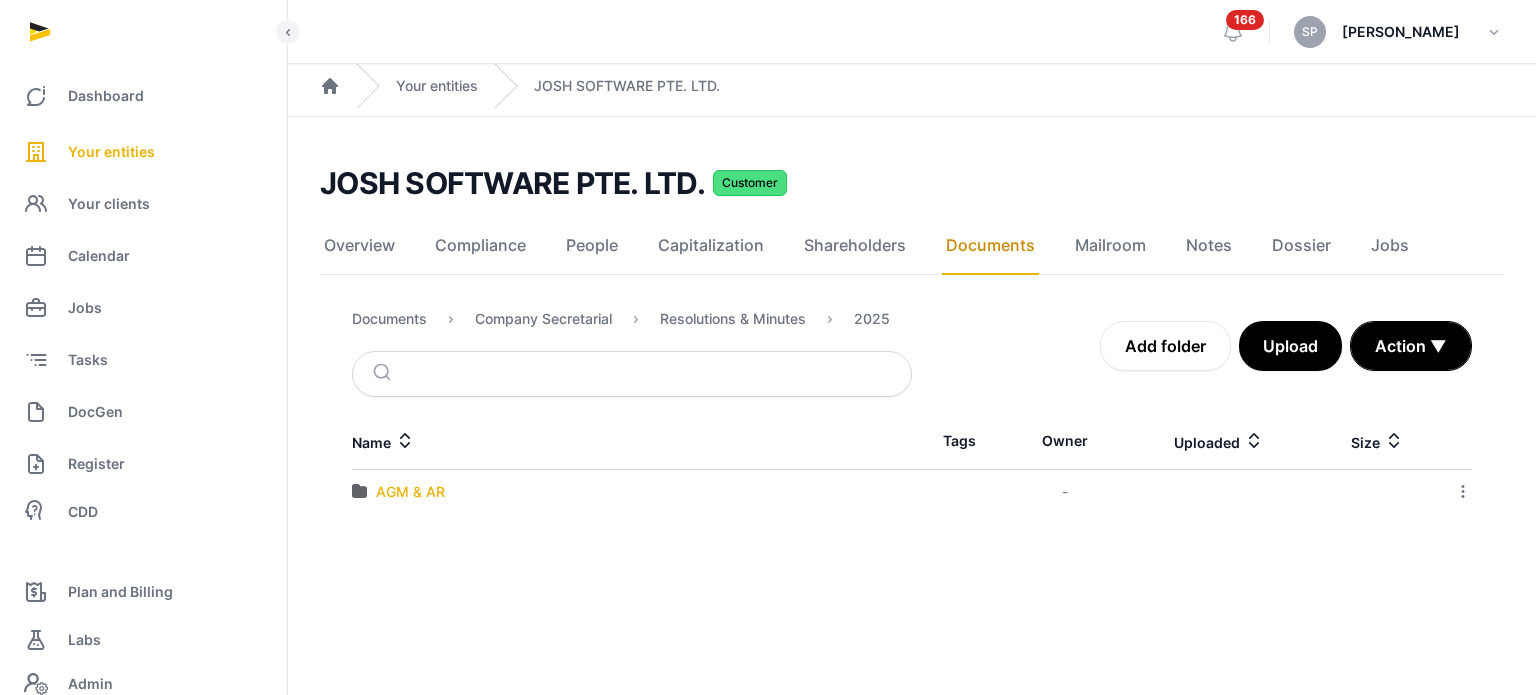 click on "AGM & AR" at bounding box center (410, 492) 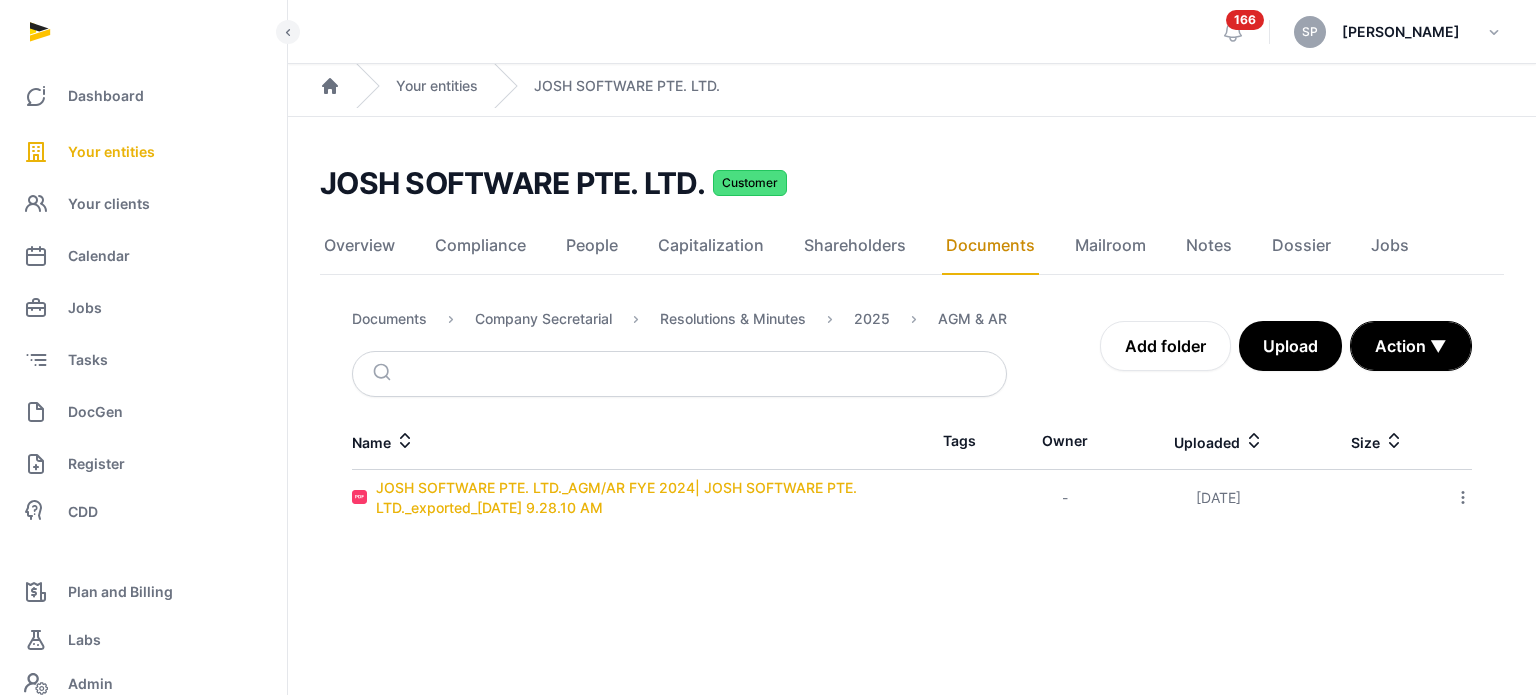 click on "JOSH SOFTWARE PTE. LTD._AGM/AR FYE 2024| JOSH SOFTWARE PTE. LTD._exported_2025-07-07 9.28.10 AM" at bounding box center (644, 498) 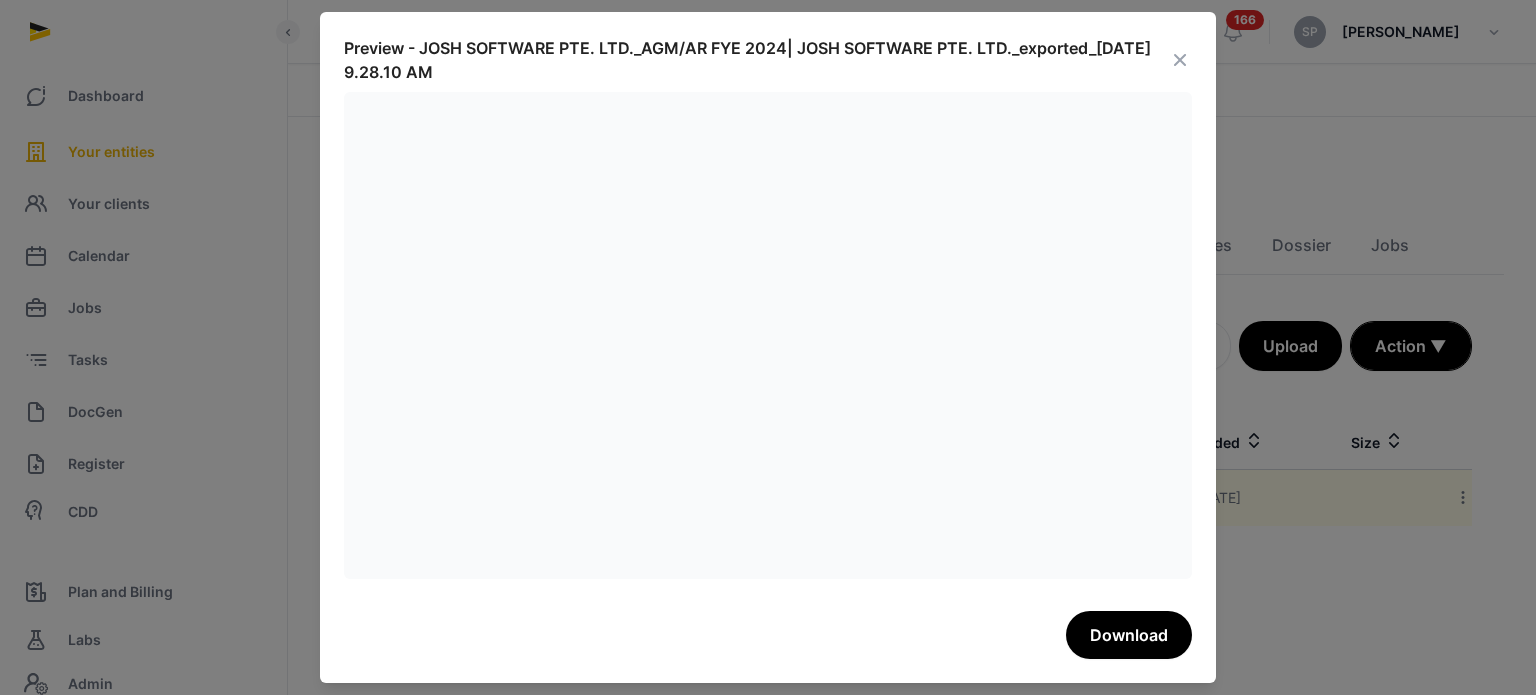 click at bounding box center [1180, 60] 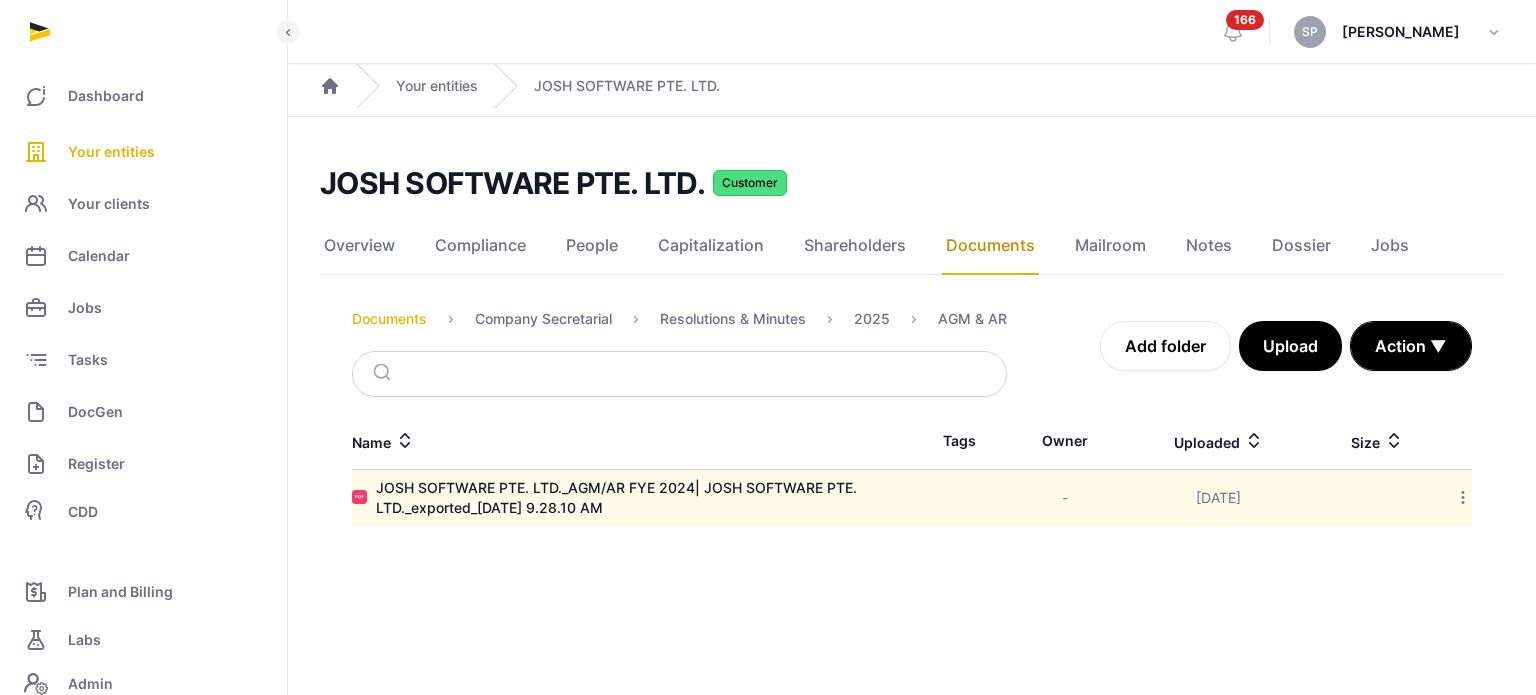 click on "Documents" at bounding box center (389, 319) 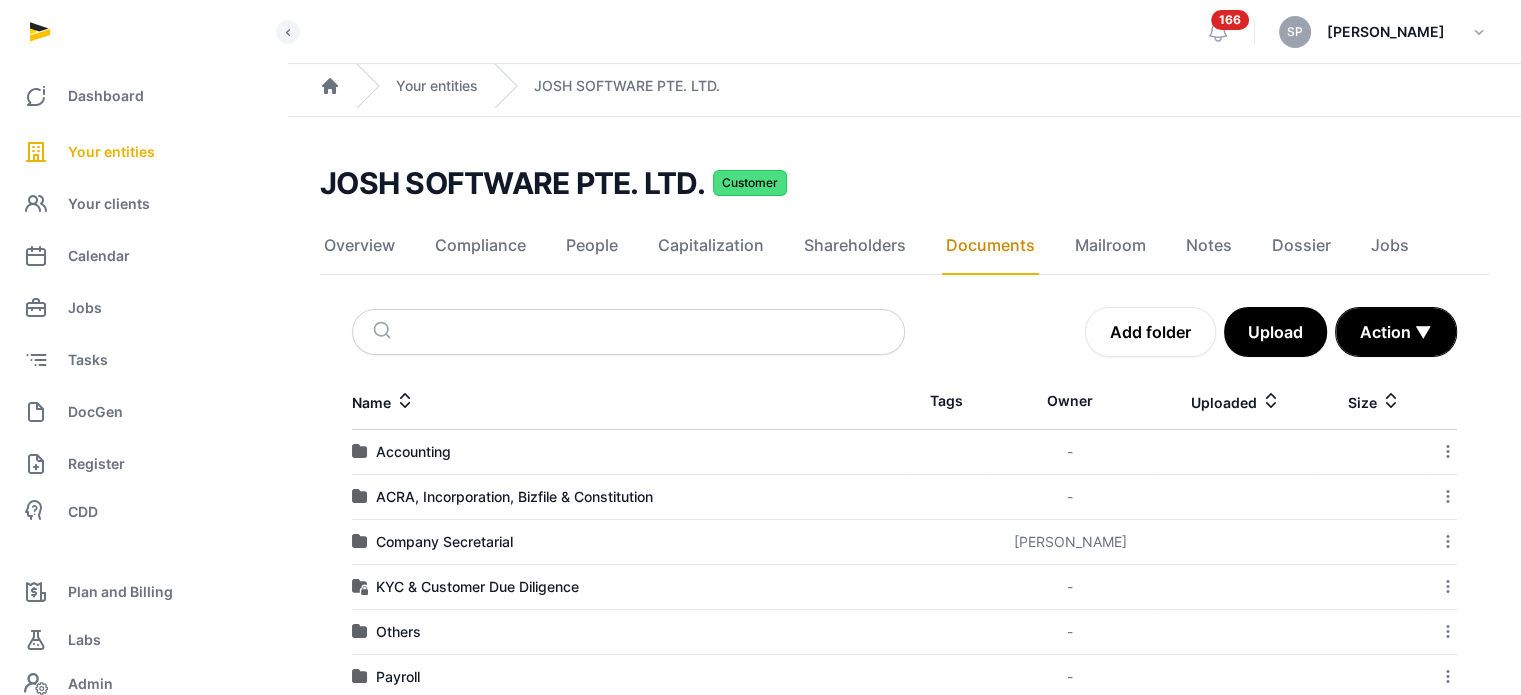 click on "Accounting" at bounding box center [628, 452] 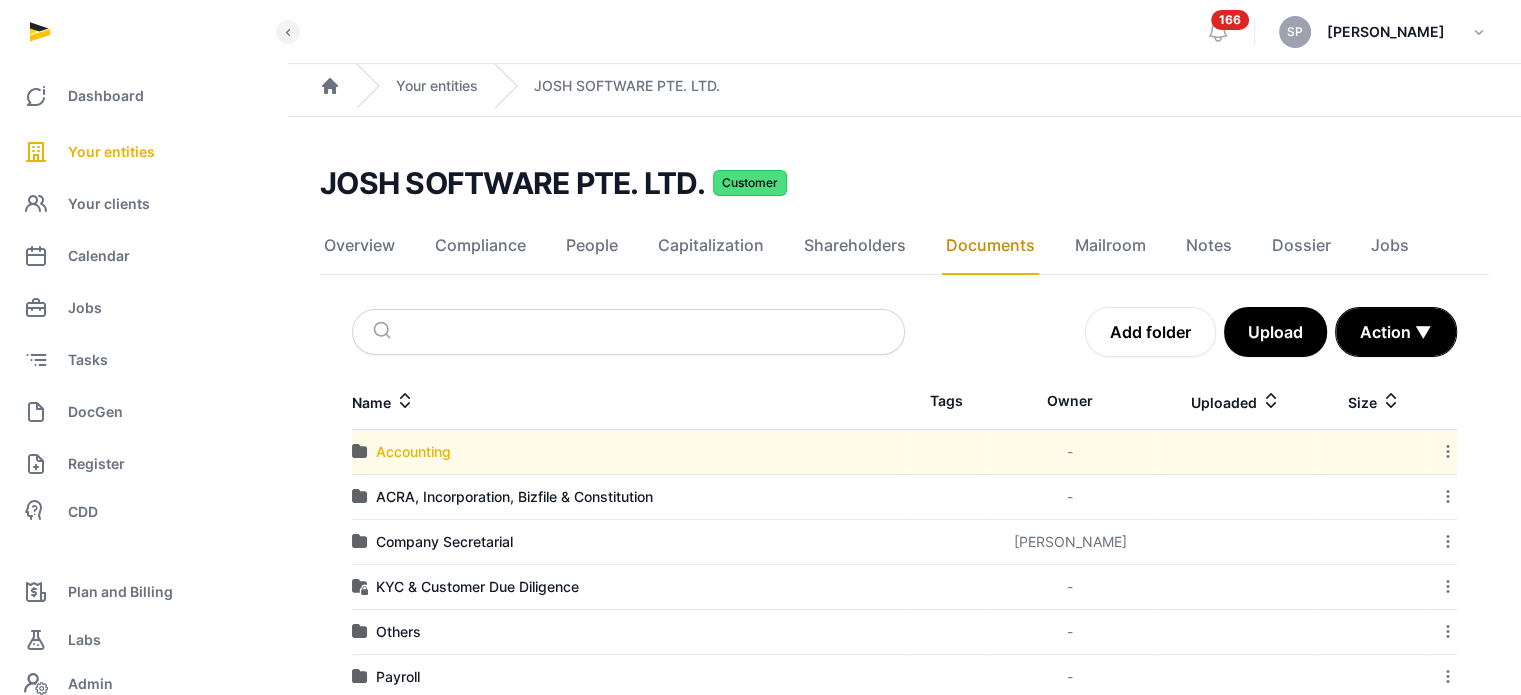 click on "Accounting" at bounding box center (413, 452) 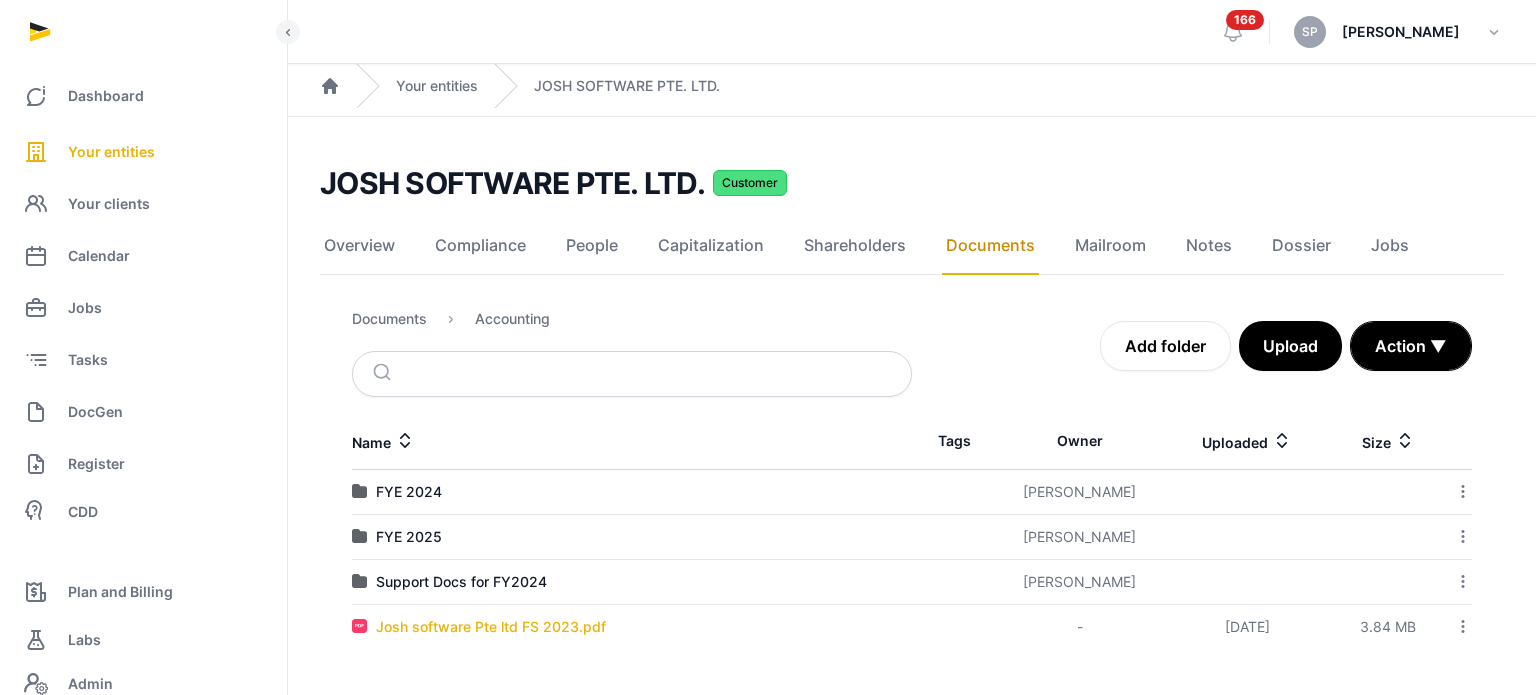click on "Josh software Pte ltd FS 2023.pdf" at bounding box center [491, 627] 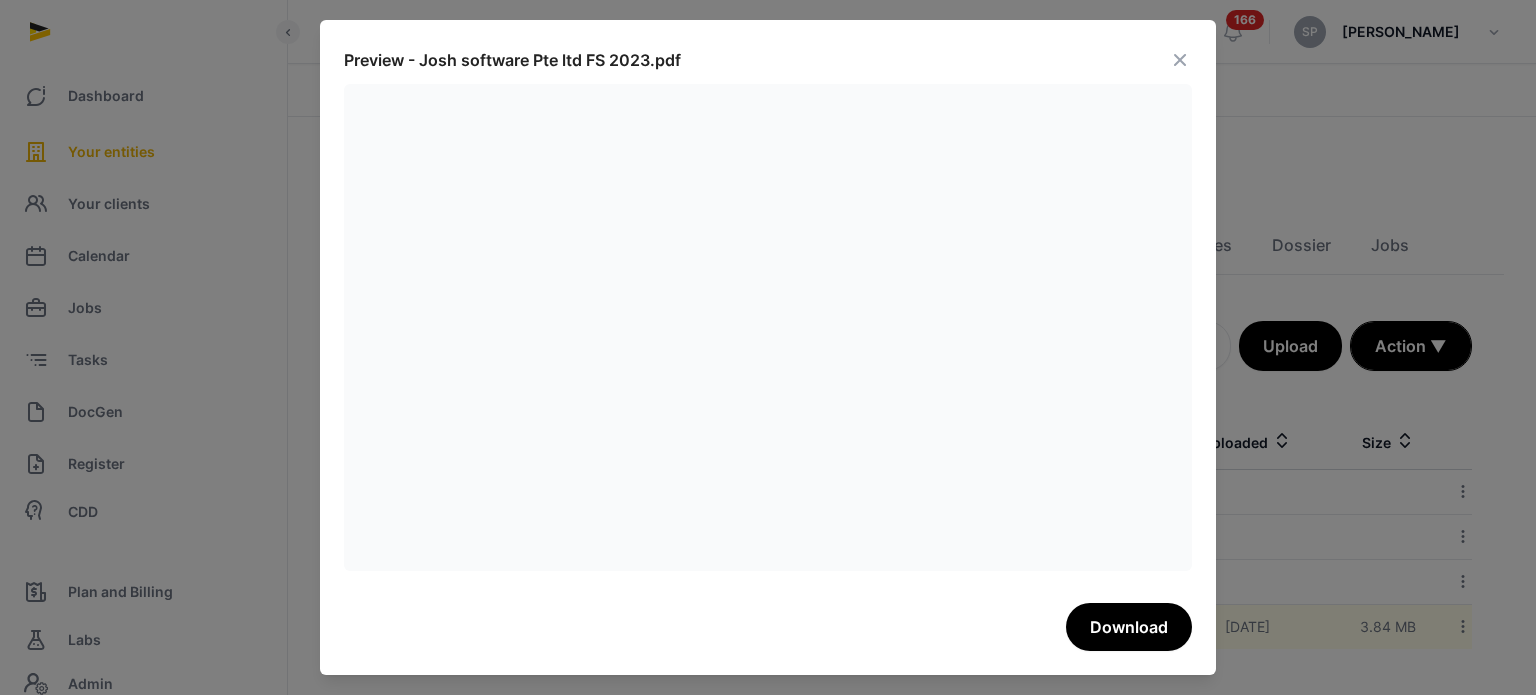 click at bounding box center (1180, 60) 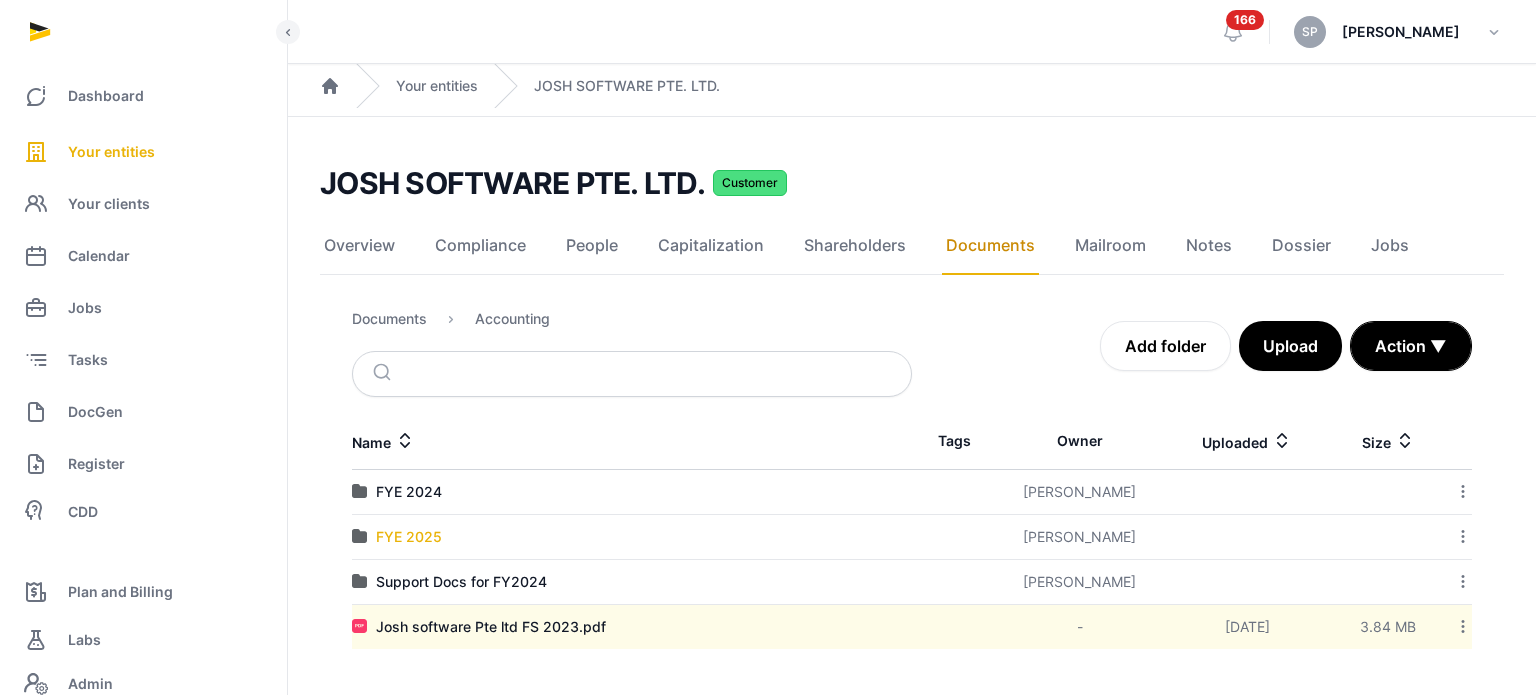 click on "FYE 2025" at bounding box center (409, 537) 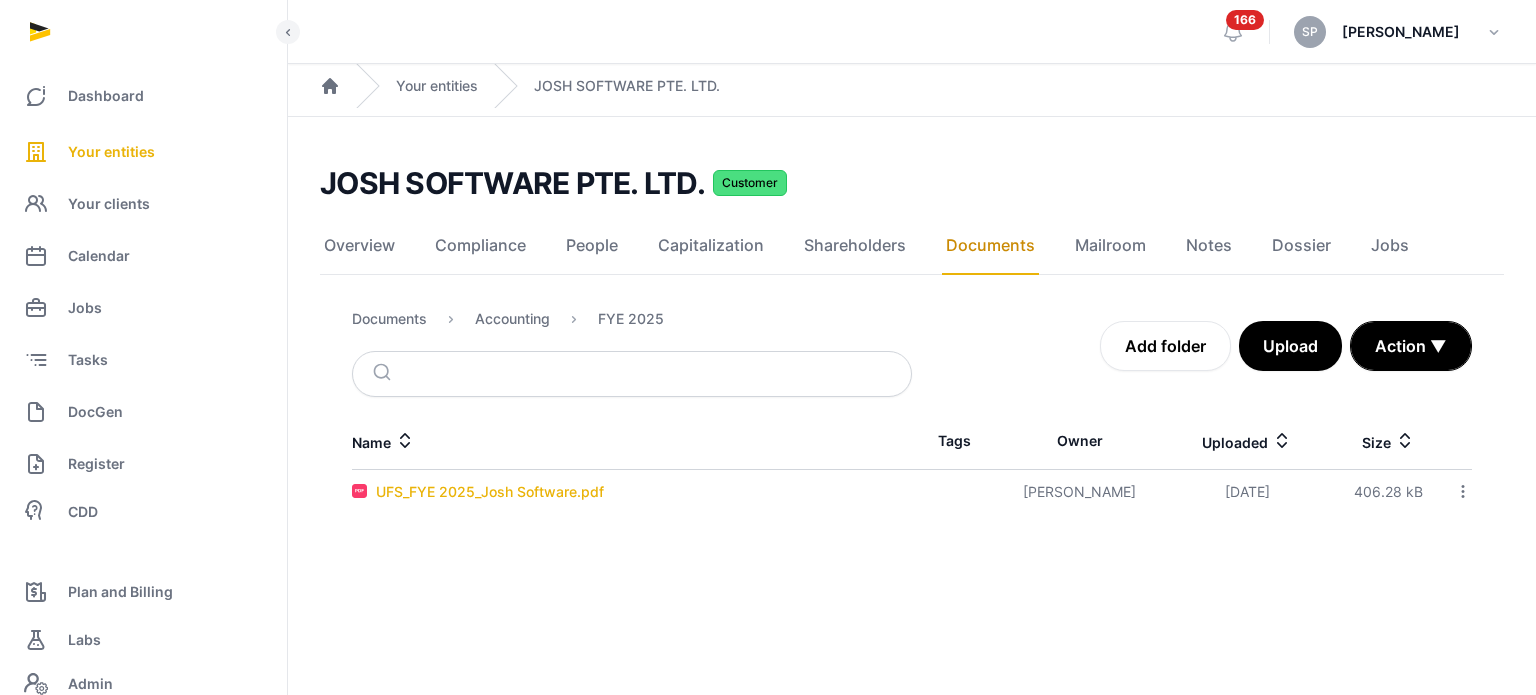 click on "UFS_FYE 2025_Josh Software.pdf" at bounding box center (490, 492) 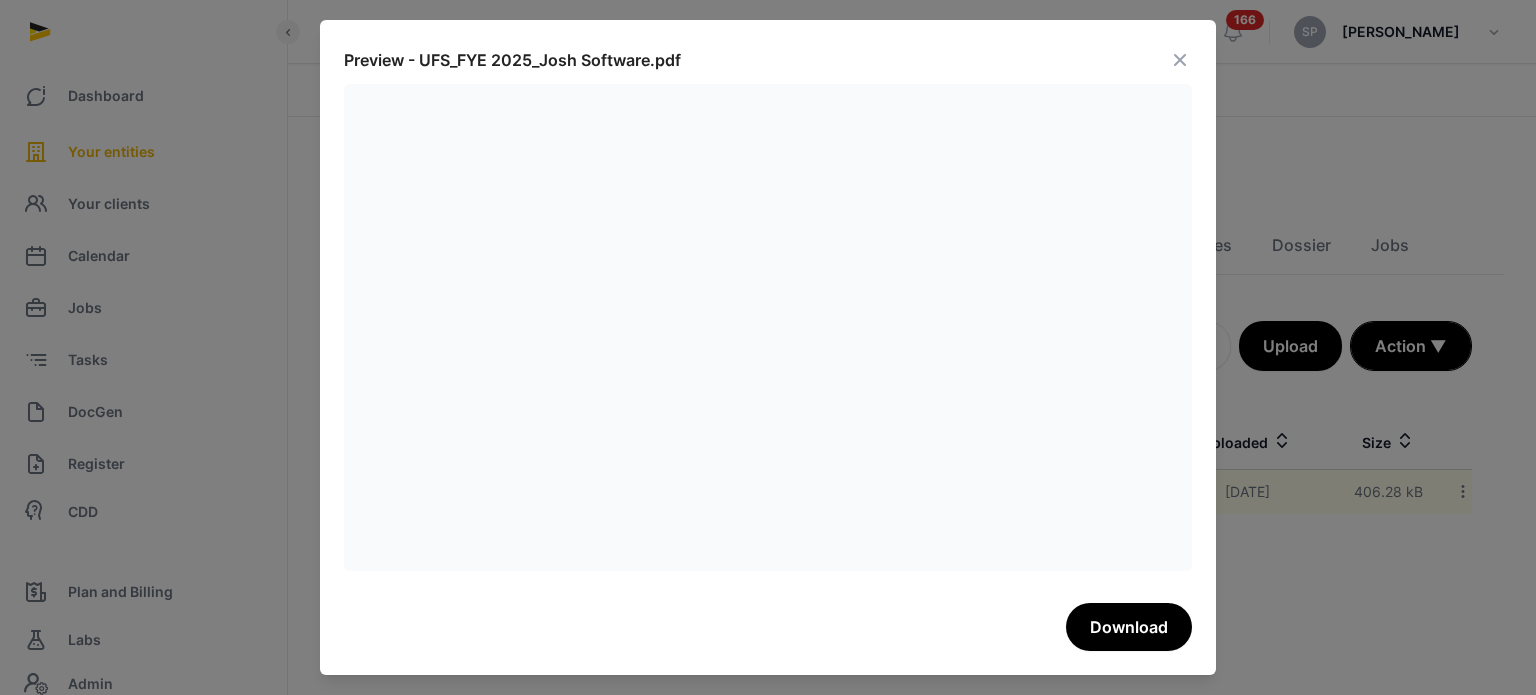 click at bounding box center (1180, 60) 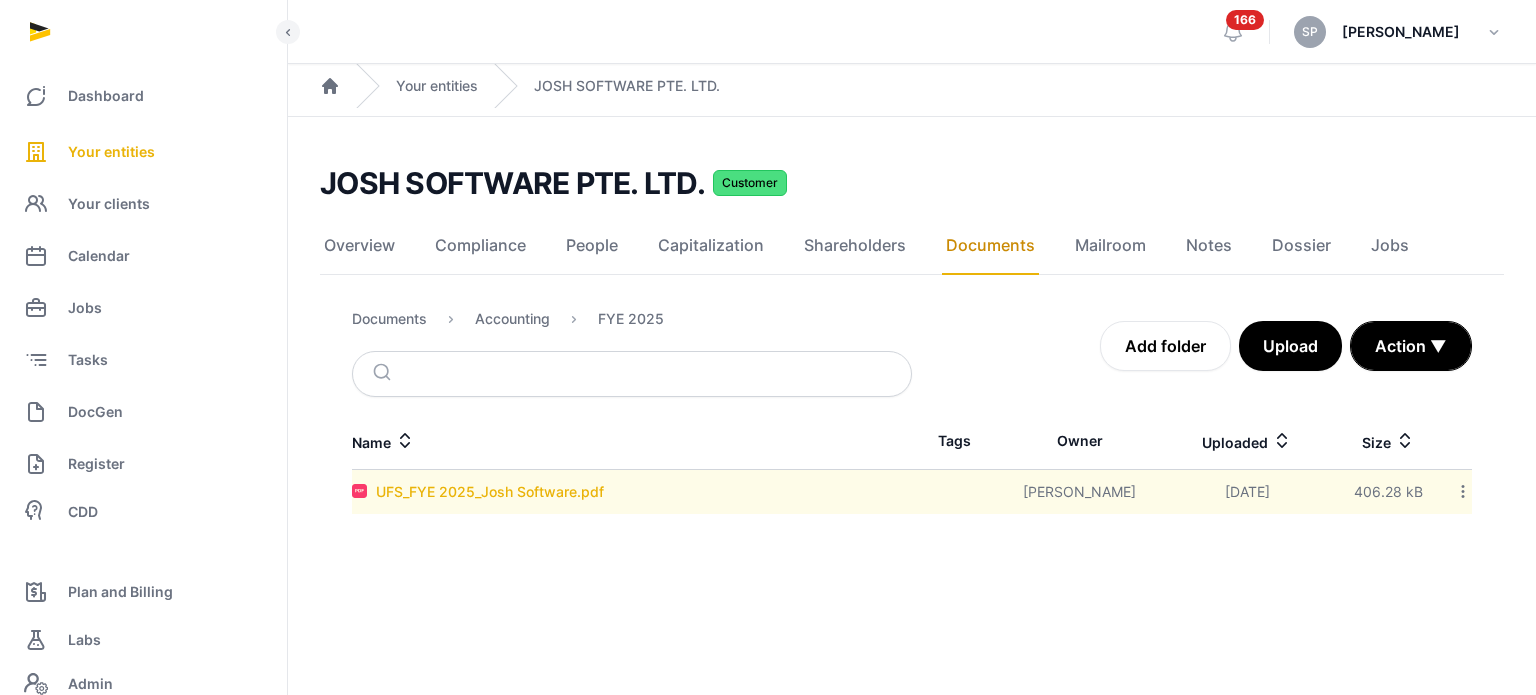 click on "UFS_FYE 2025_Josh Software.pdf" at bounding box center (490, 492) 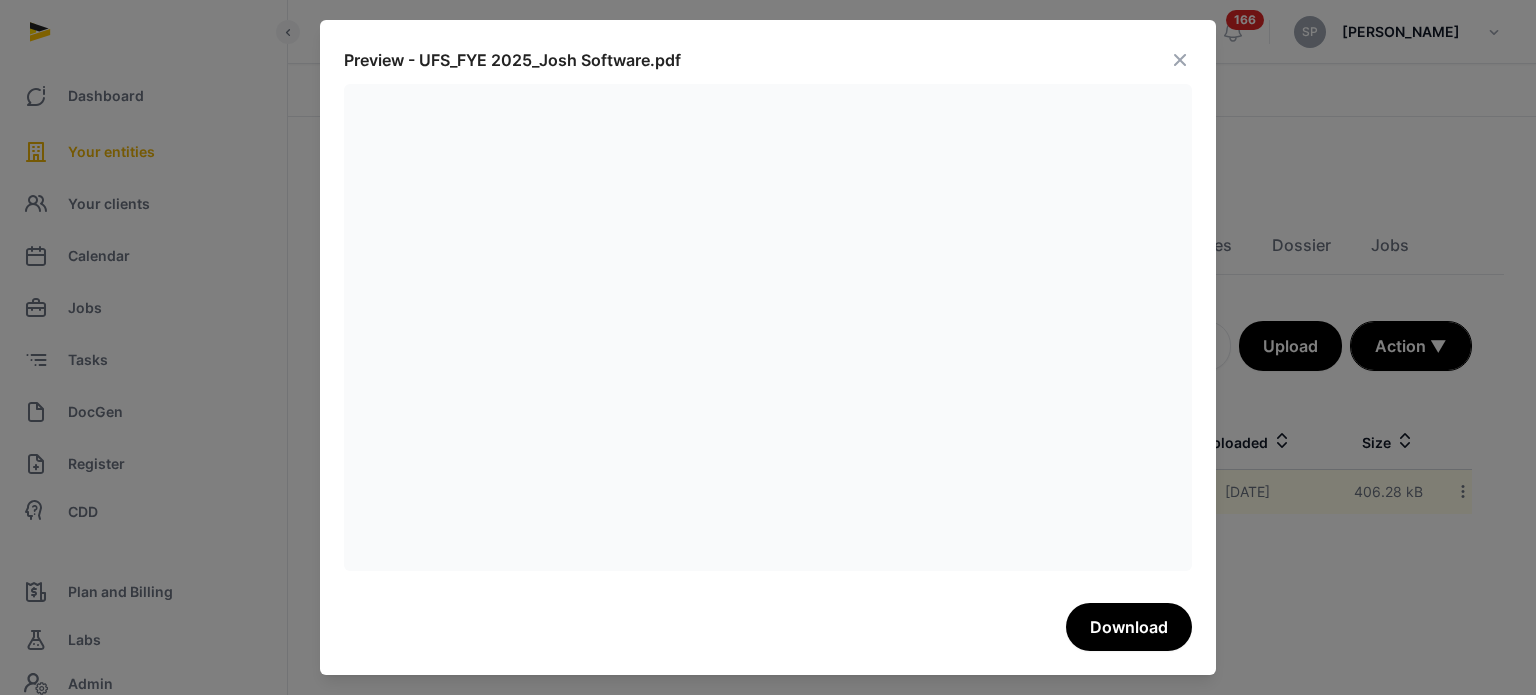 click at bounding box center [1180, 60] 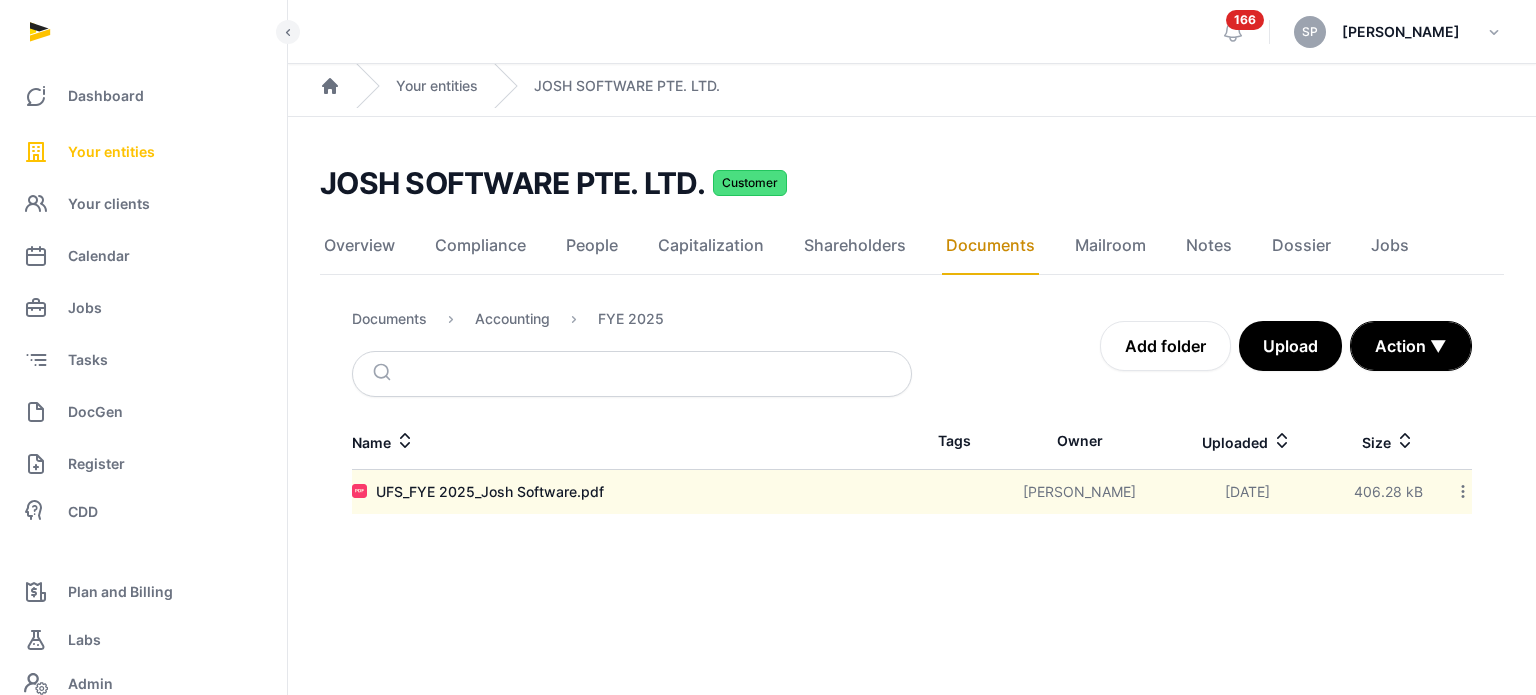 click on "Your entities" at bounding box center (111, 152) 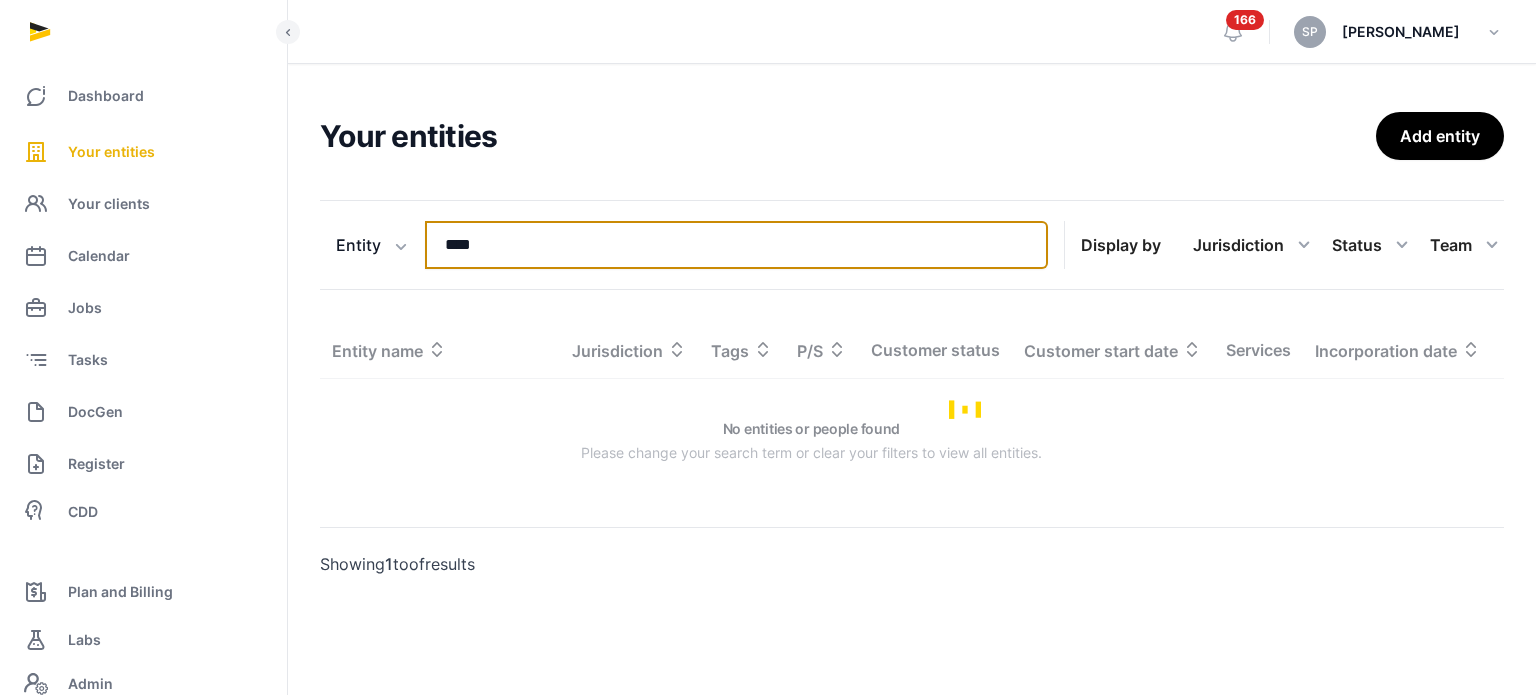 click on "****" at bounding box center [736, 245] 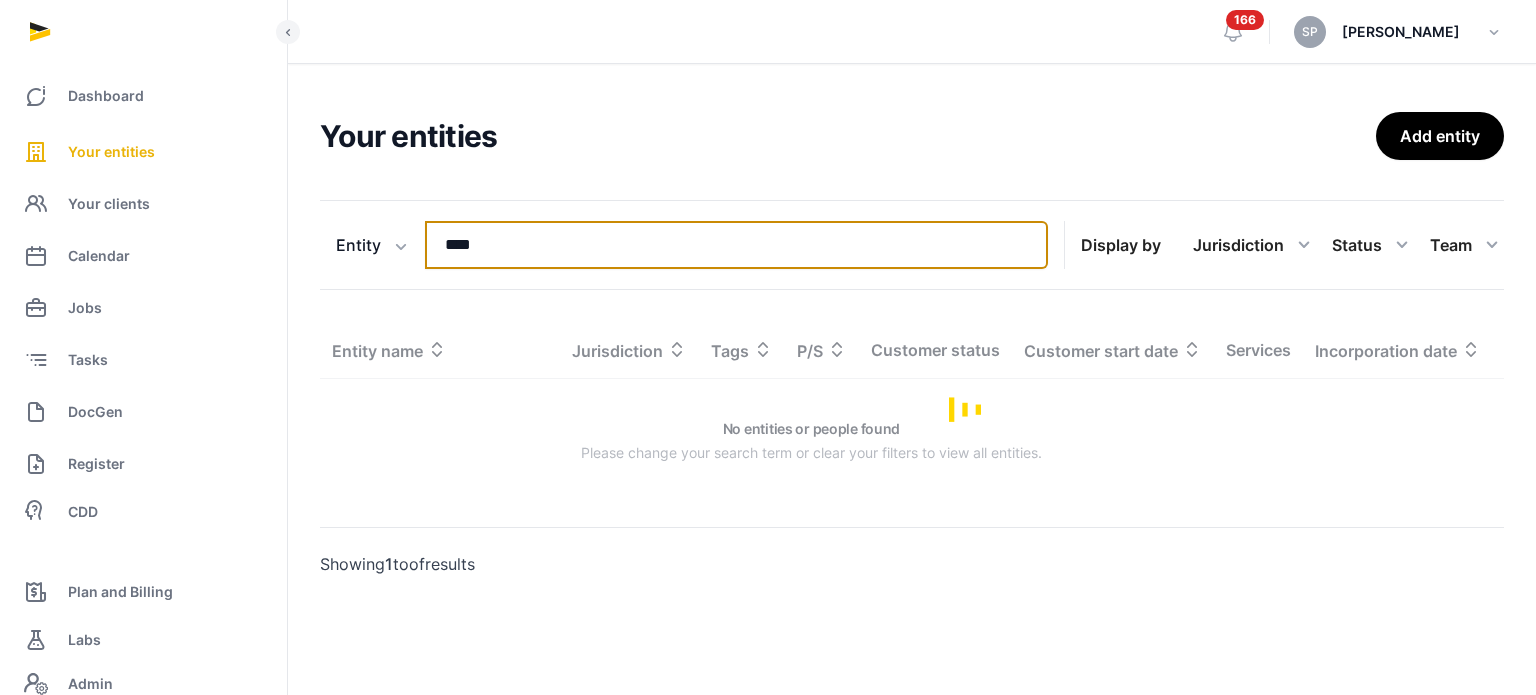 click on "****" at bounding box center (736, 245) 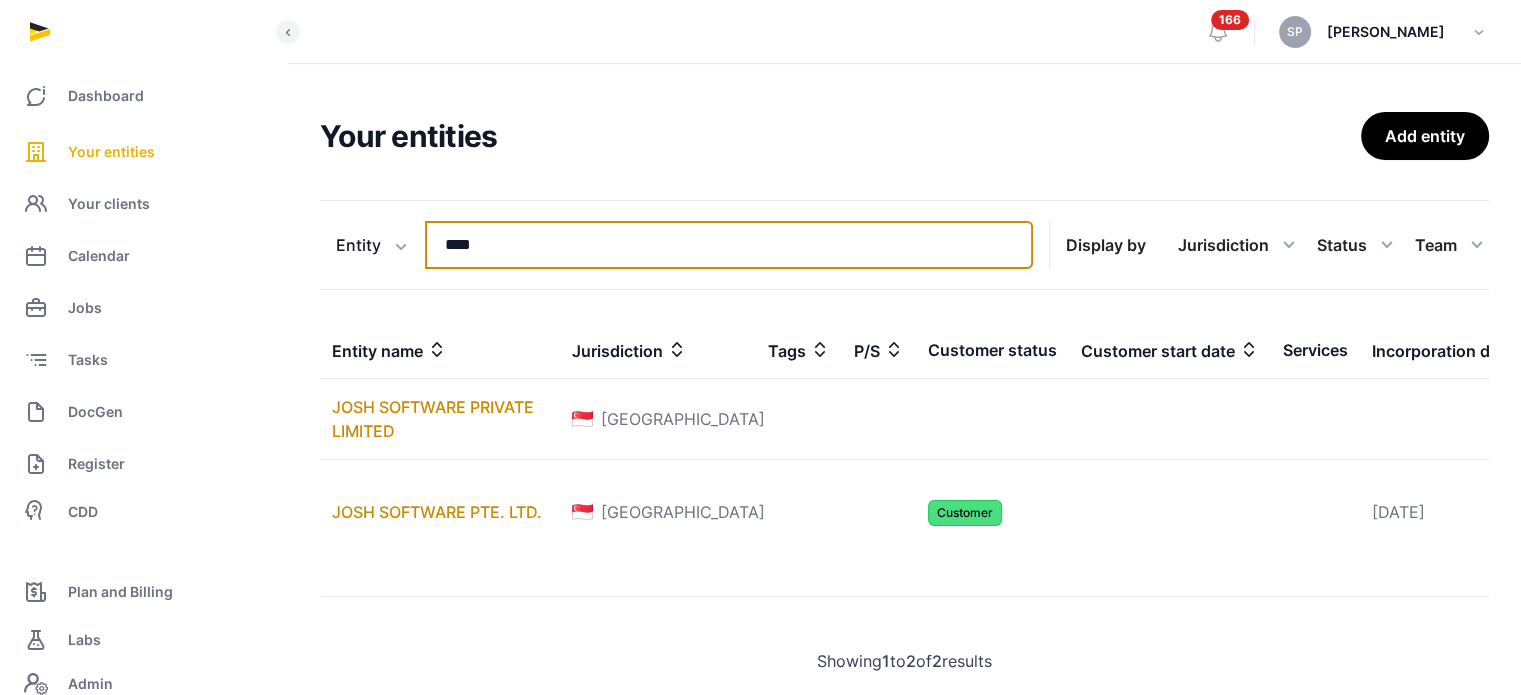 click on "****" at bounding box center (729, 245) 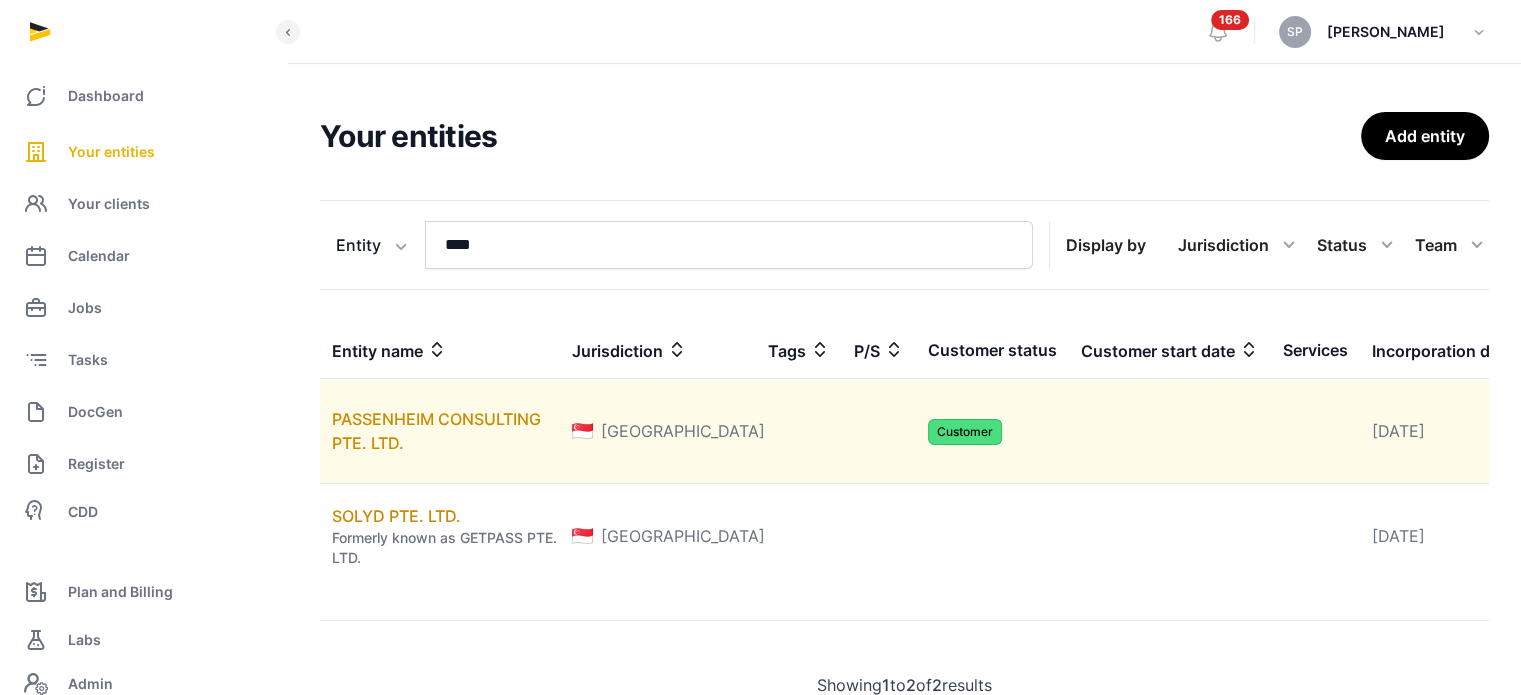 click on "PASSENHEIM CONSULTING PTE. LTD." at bounding box center [440, 431] 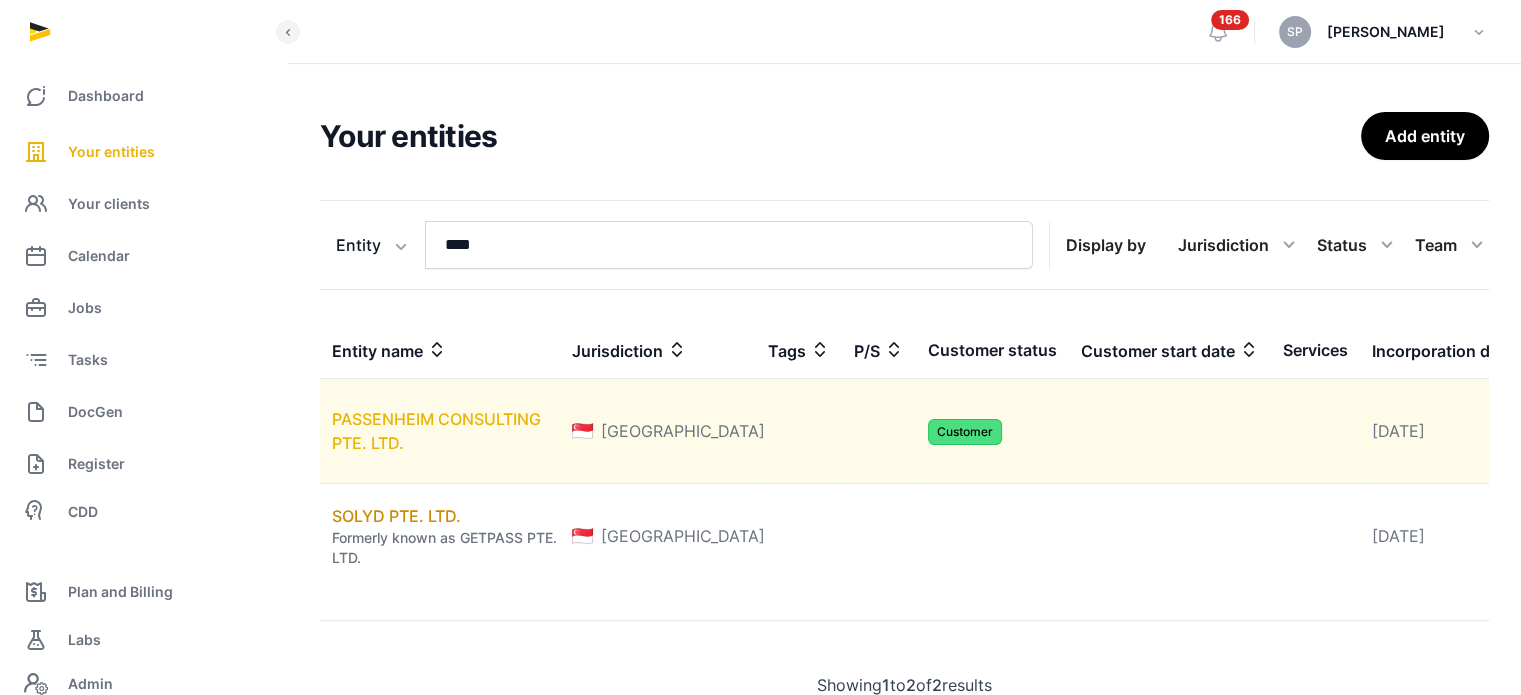 click on "PASSENHEIM CONSULTING PTE. LTD." at bounding box center [436, 431] 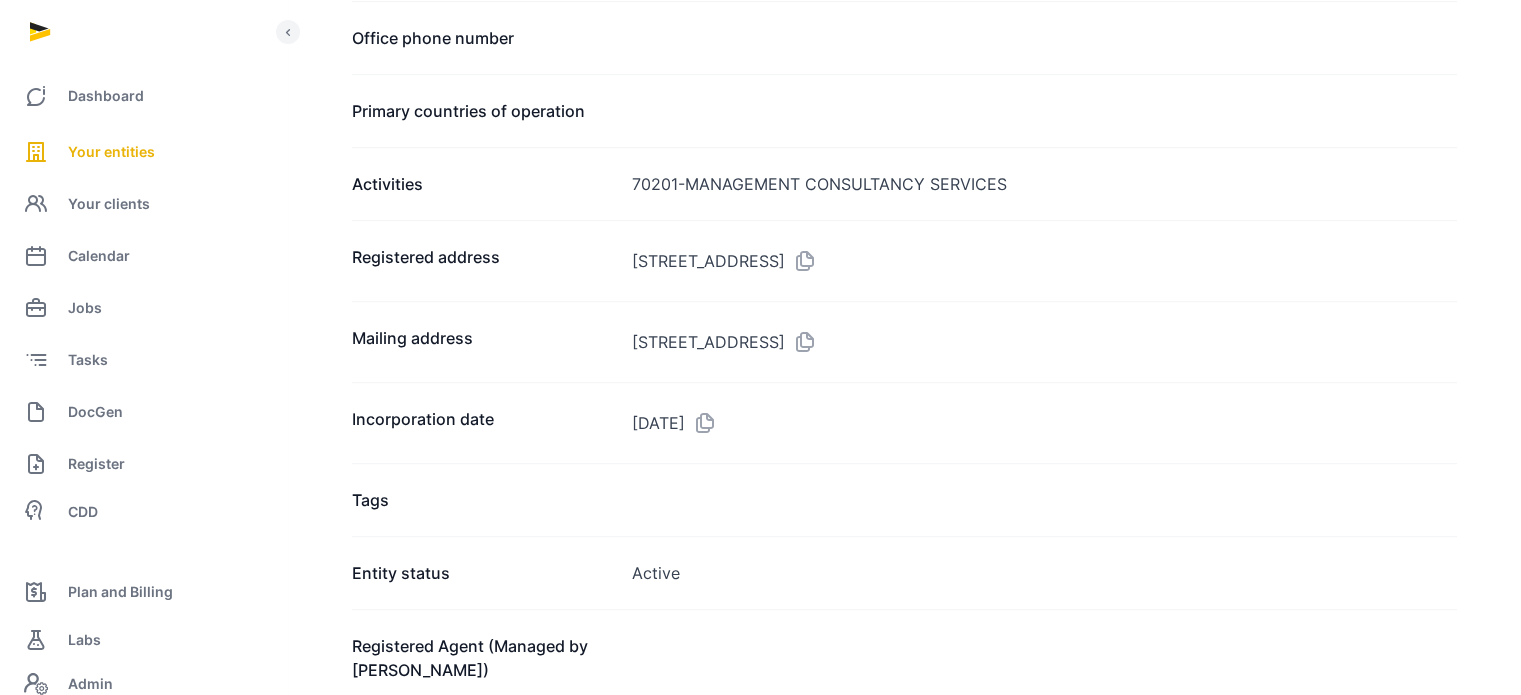 scroll, scrollTop: 1127, scrollLeft: 0, axis: vertical 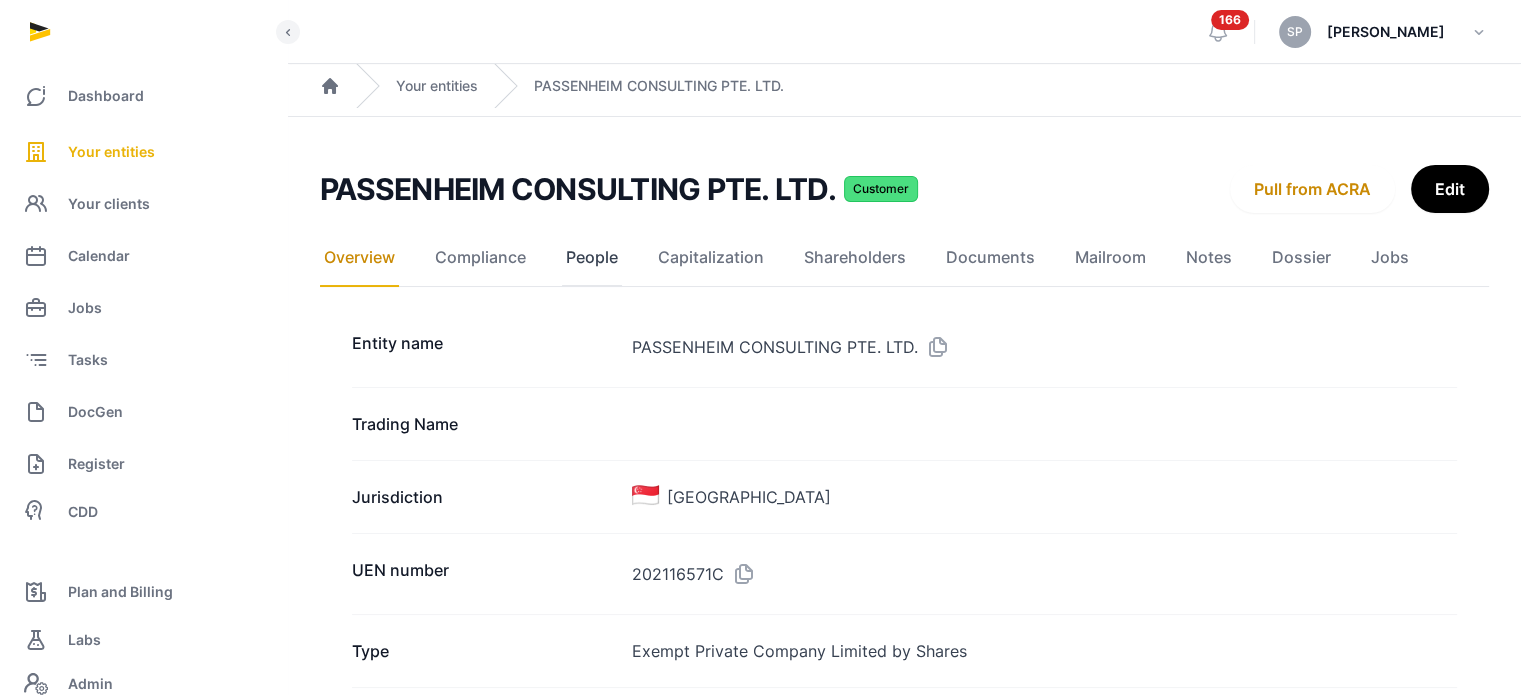 click on "People" 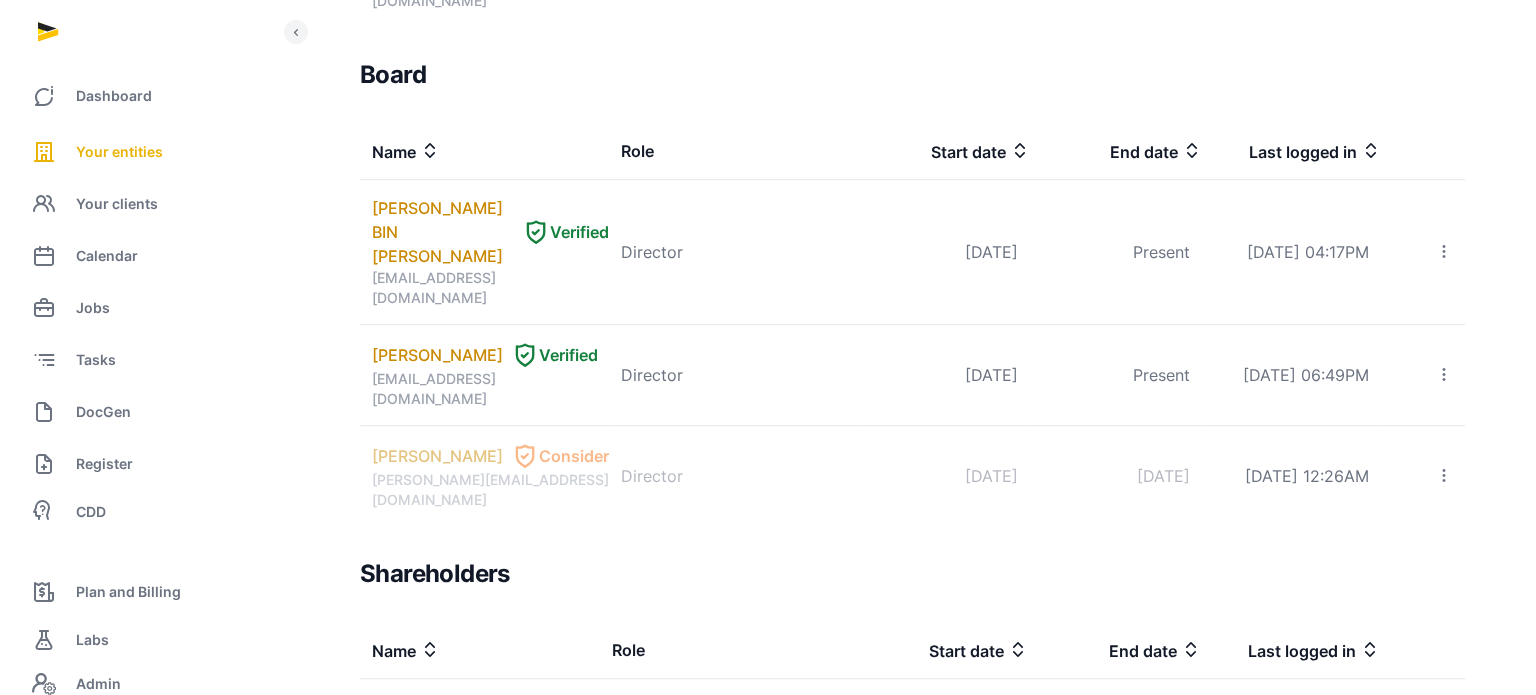 scroll, scrollTop: 0, scrollLeft: 0, axis: both 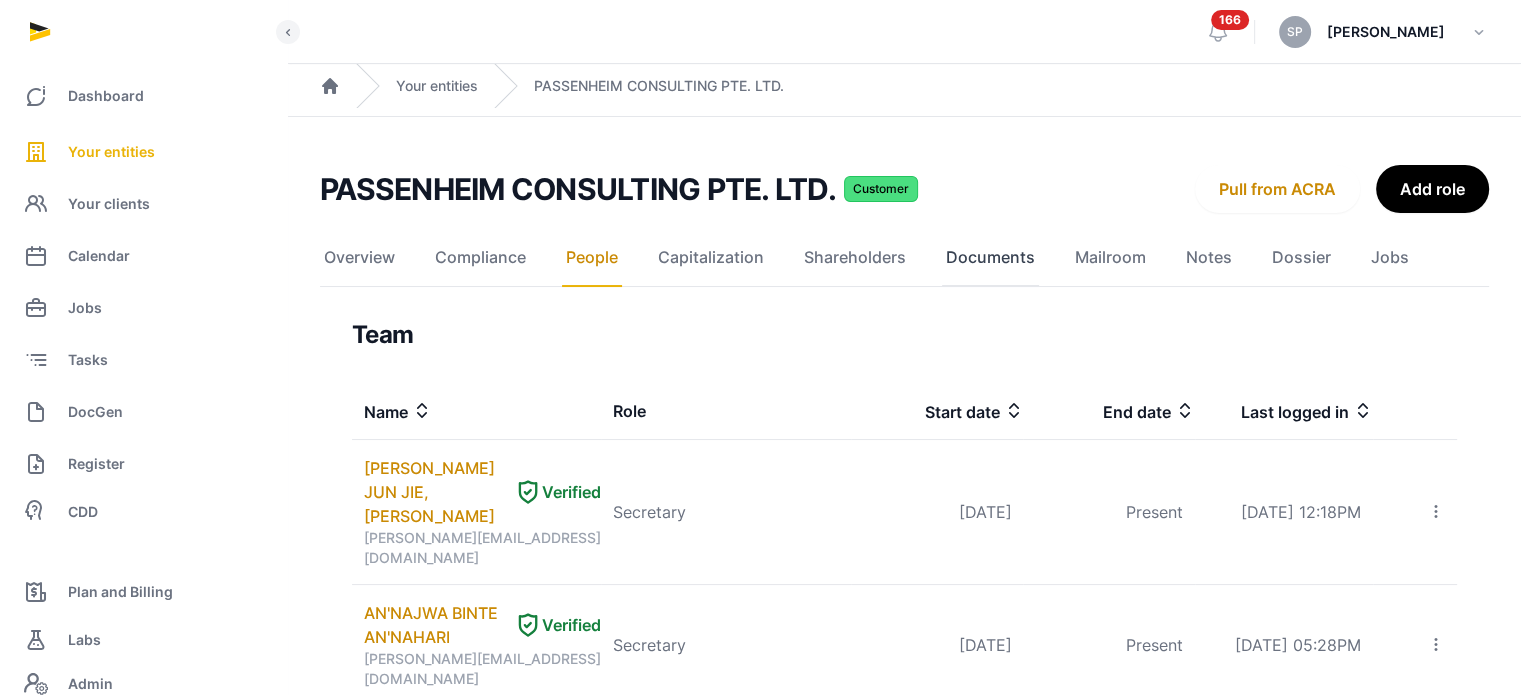 click on "Documents" 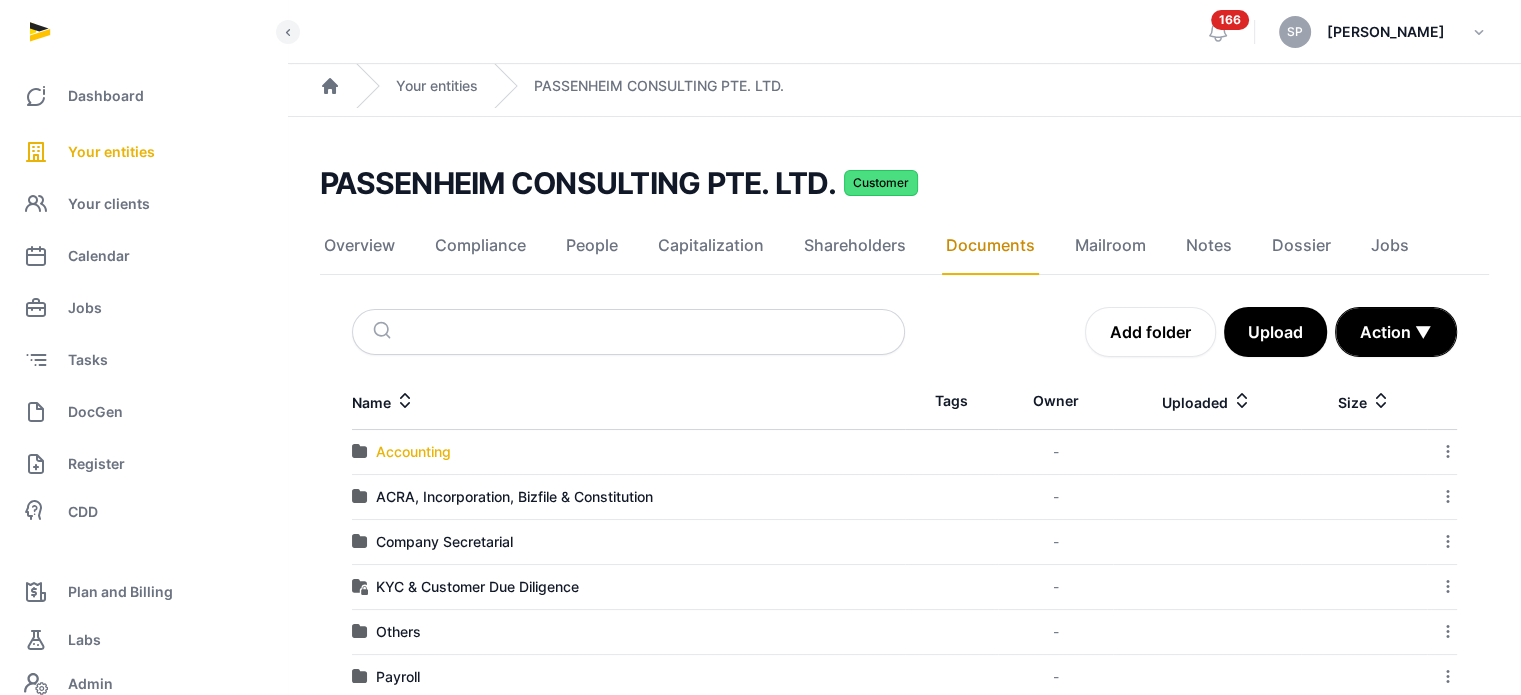 click on "Accounting" at bounding box center (413, 452) 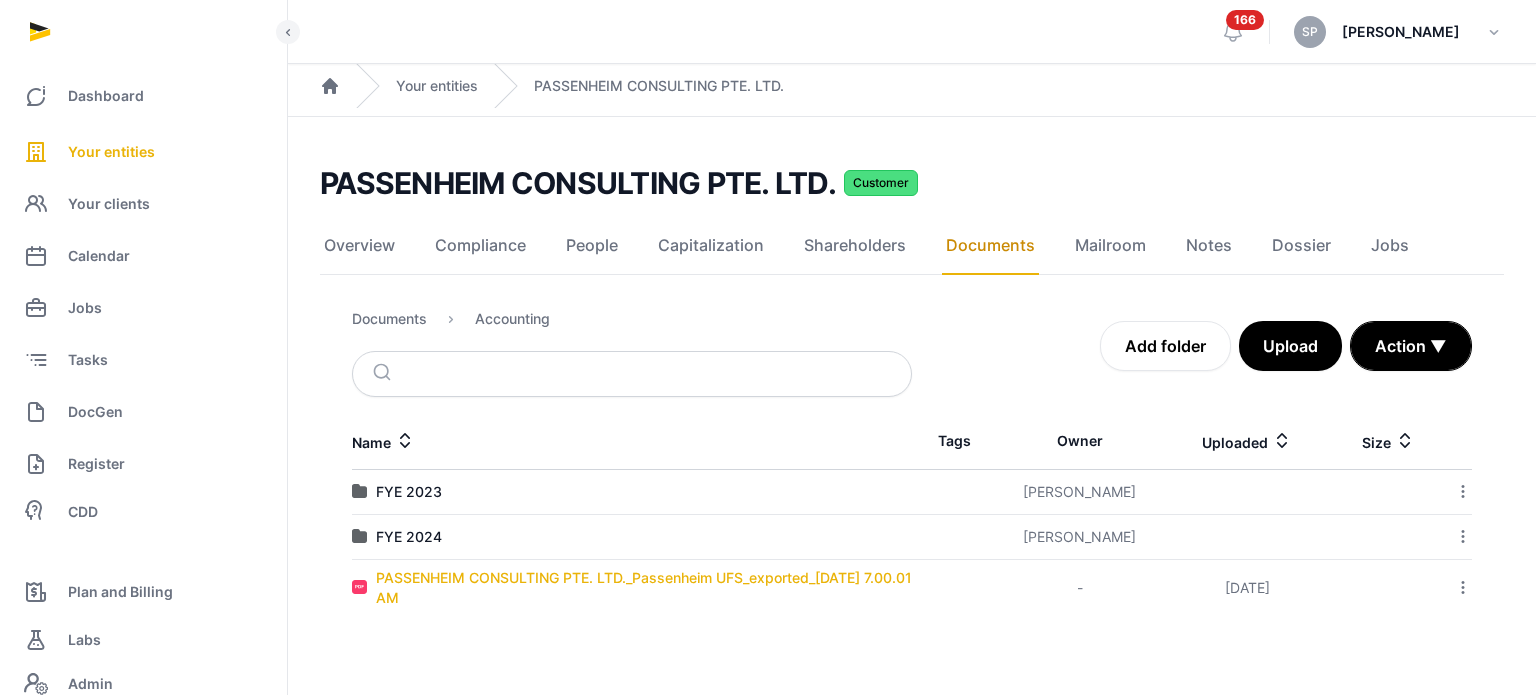 click on "PASSENHEIM CONSULTING PTE. LTD._Passenheim UFS_exported_2025-07-03 7.00.01 AM" at bounding box center [644, 588] 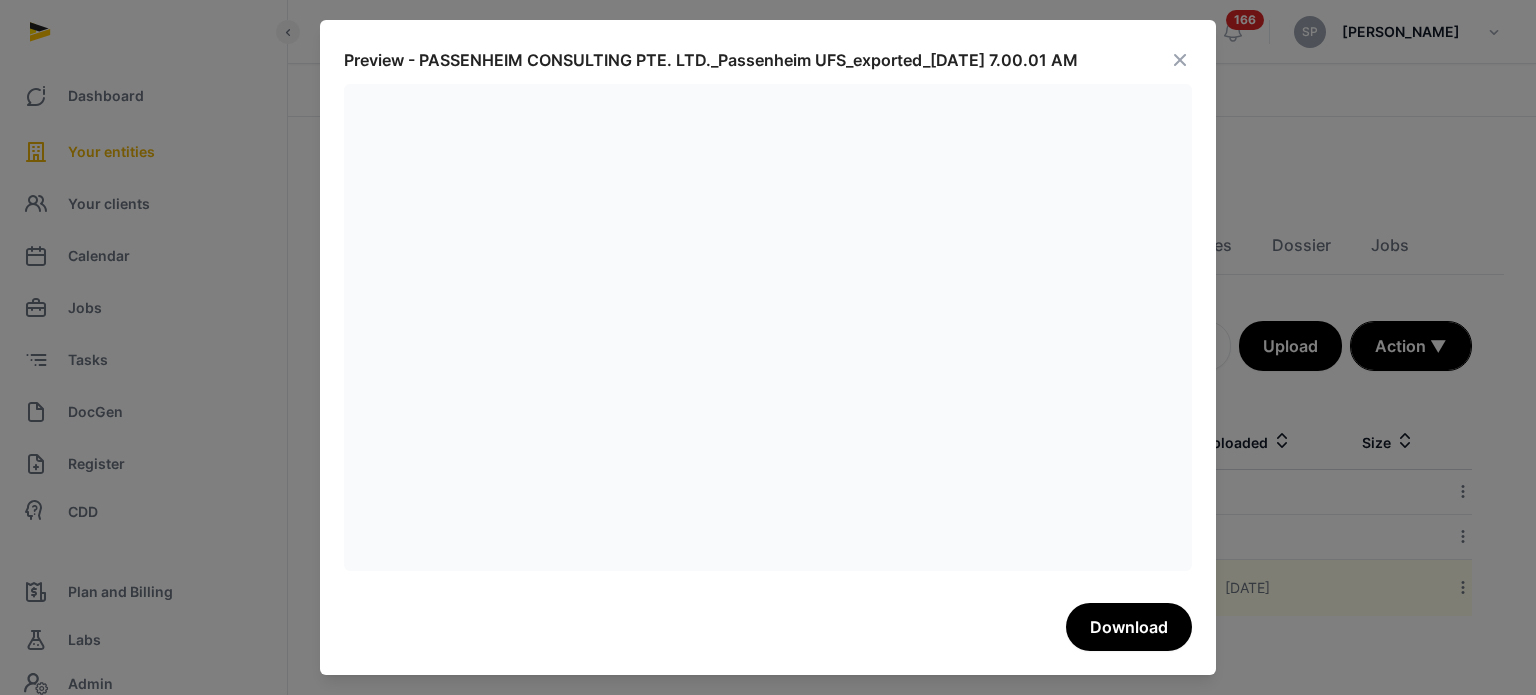 click at bounding box center [1180, 60] 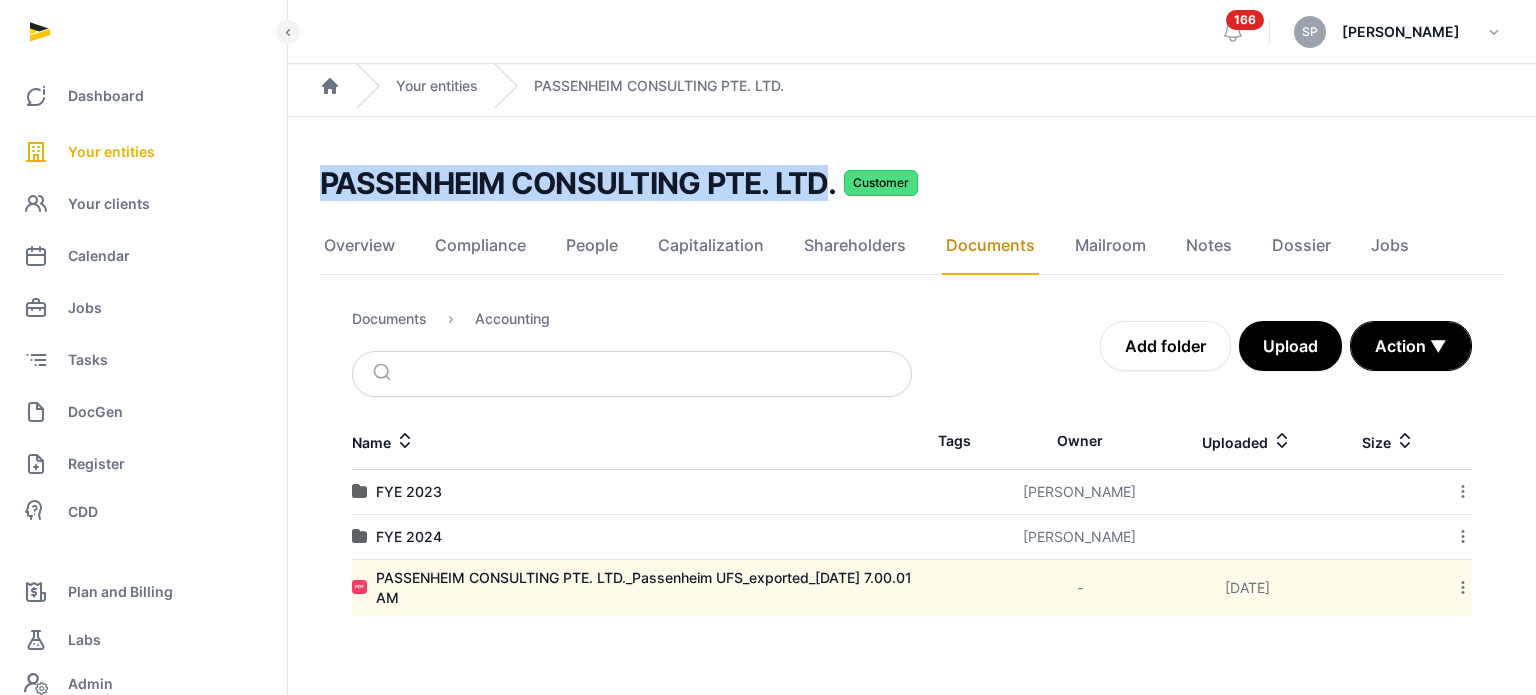 drag, startPoint x: 835, startPoint y: 193, endPoint x: 323, endPoint y: 190, distance: 512.0088 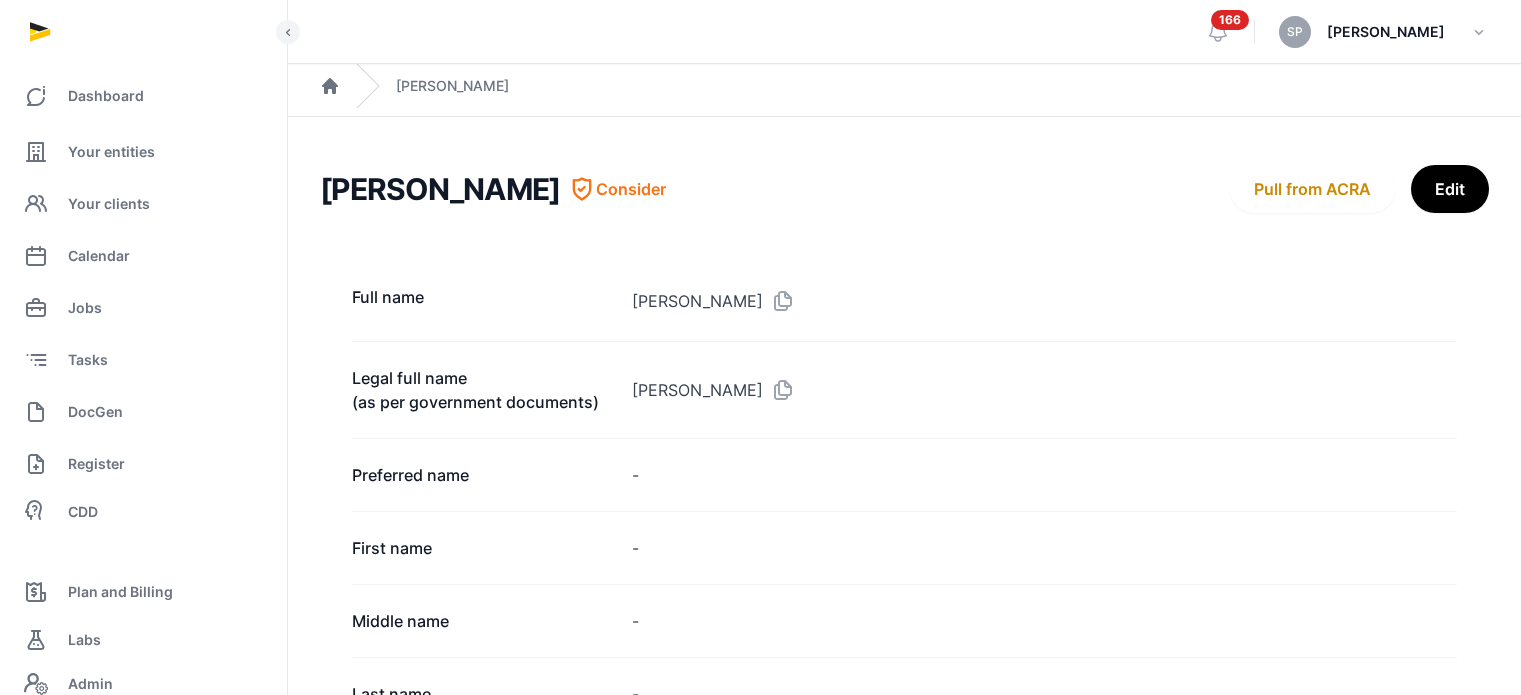 scroll, scrollTop: 1631, scrollLeft: 0, axis: vertical 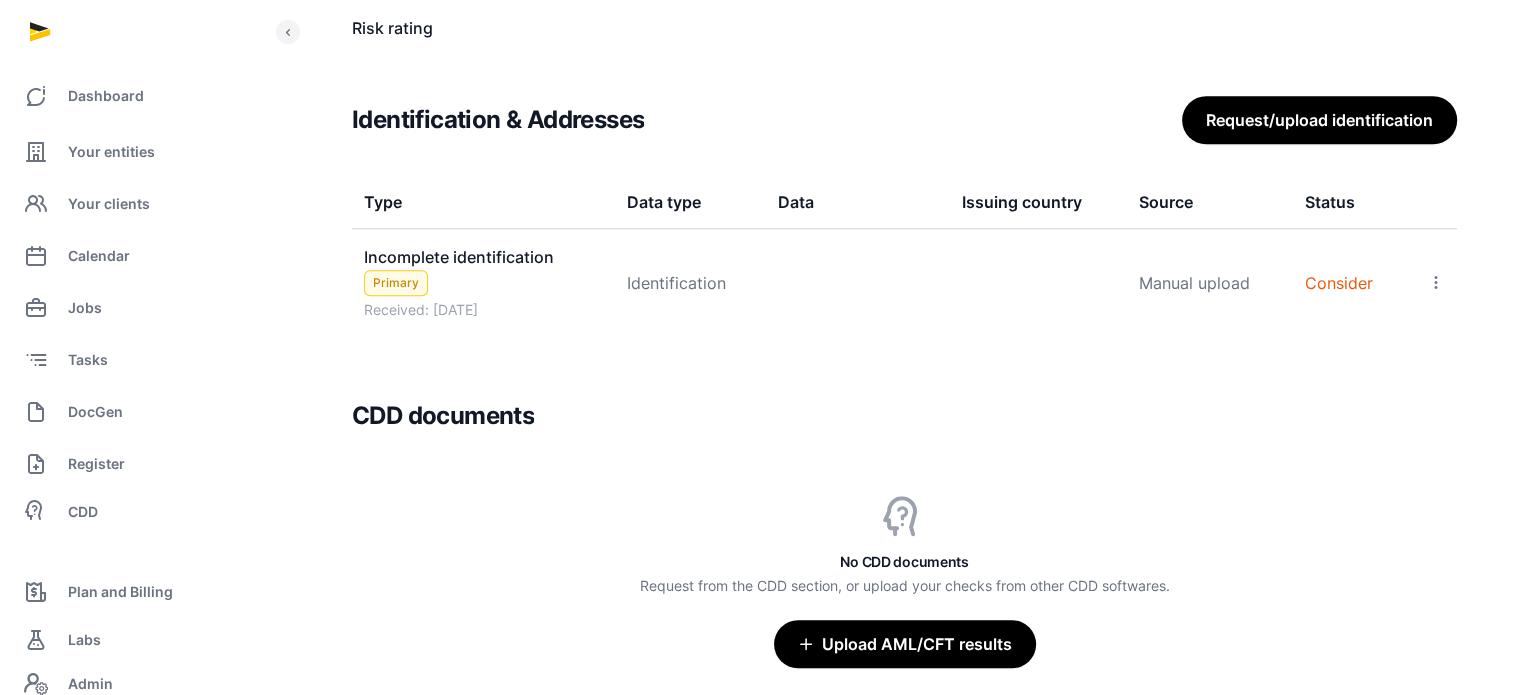 click on "DocGen" at bounding box center [95, 412] 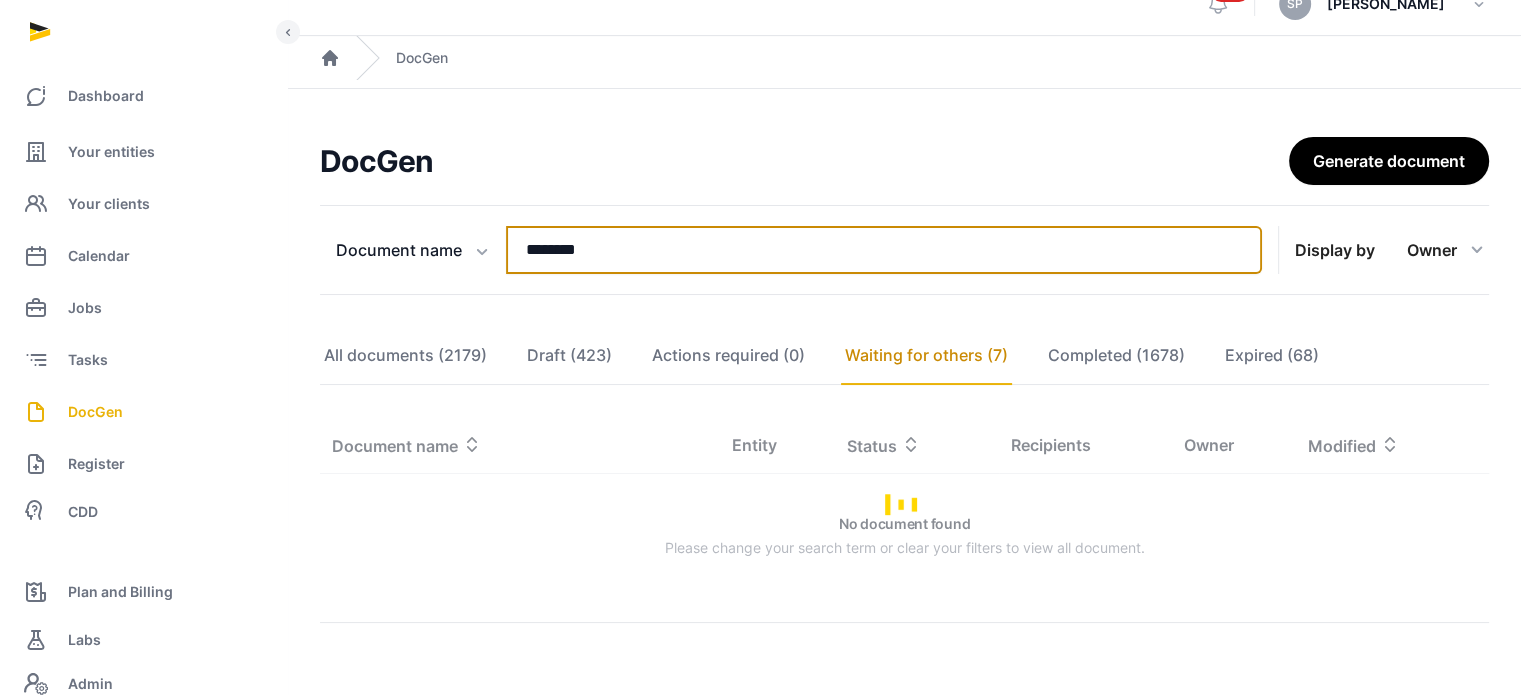 click on "********" at bounding box center (884, 250) 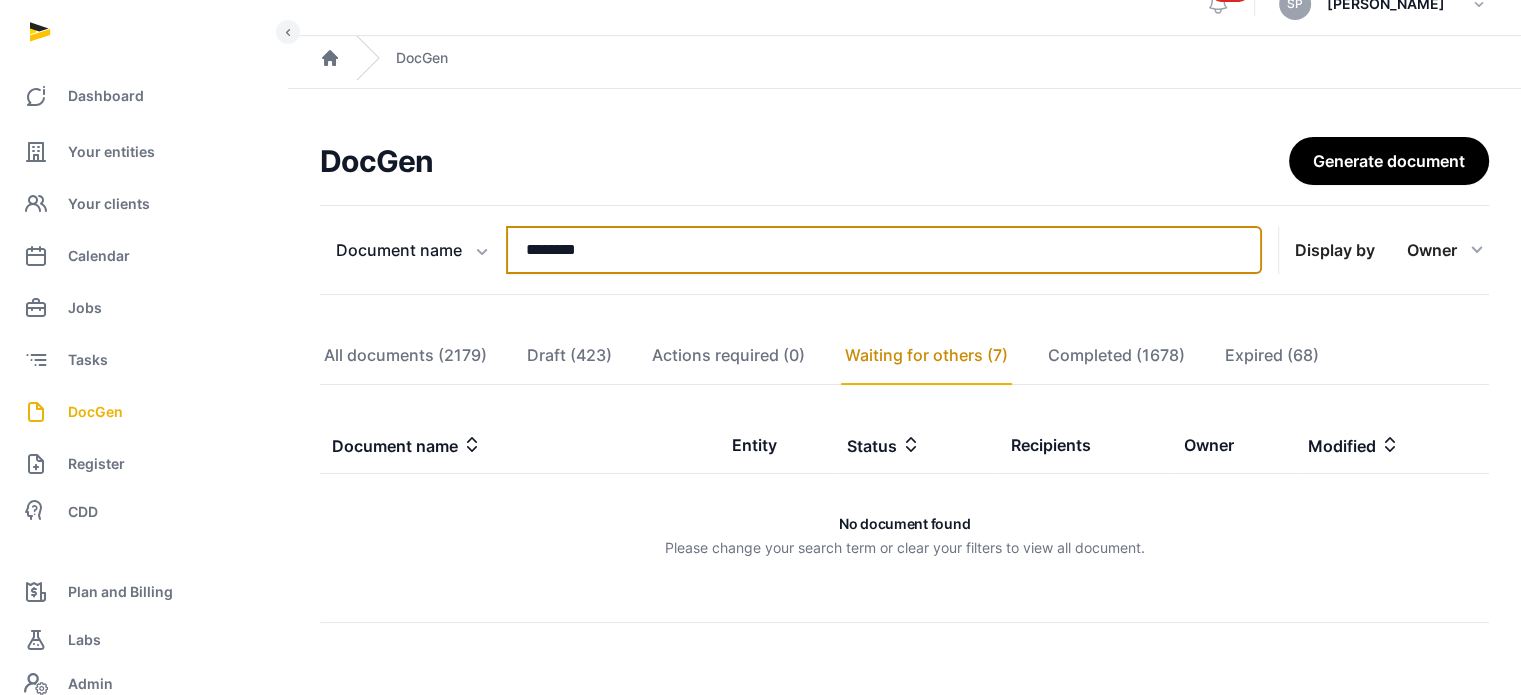 click on "********" at bounding box center [884, 250] 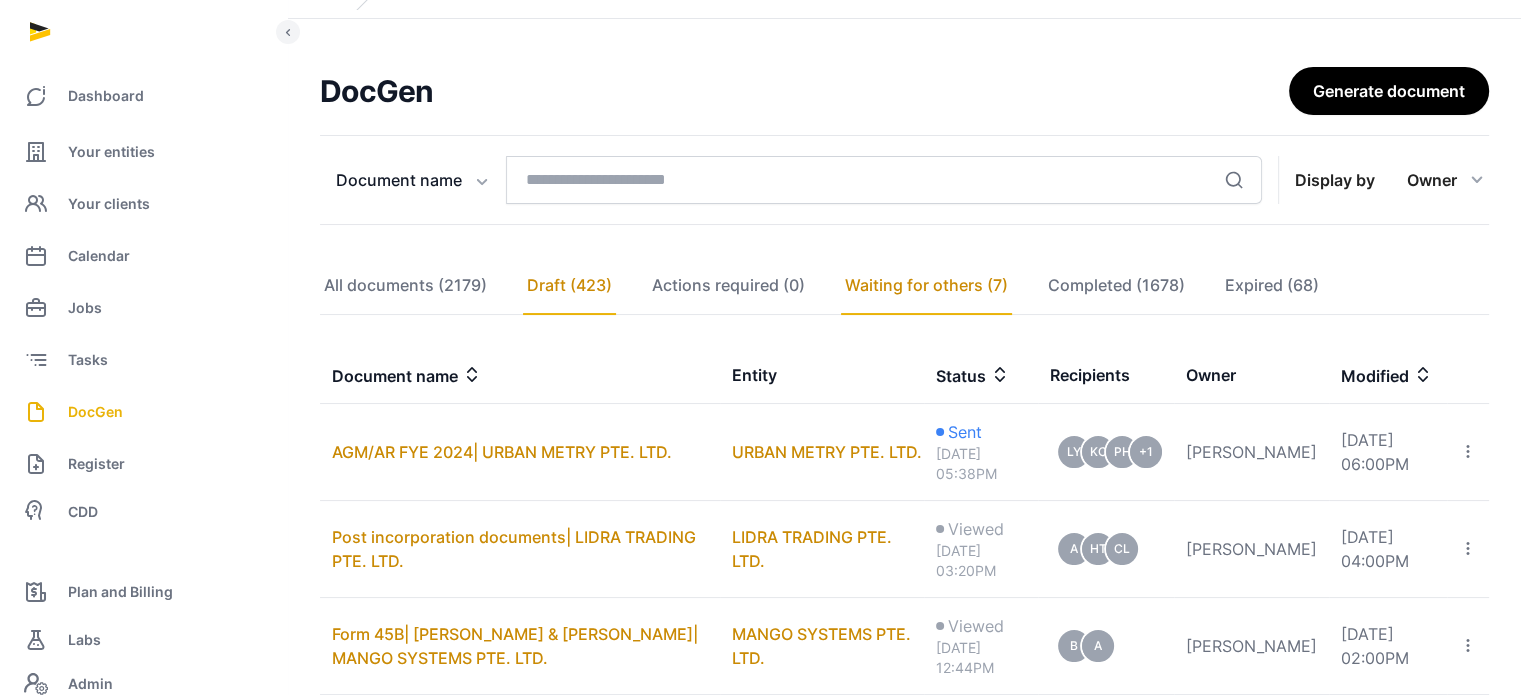 click on "Draft (423)" 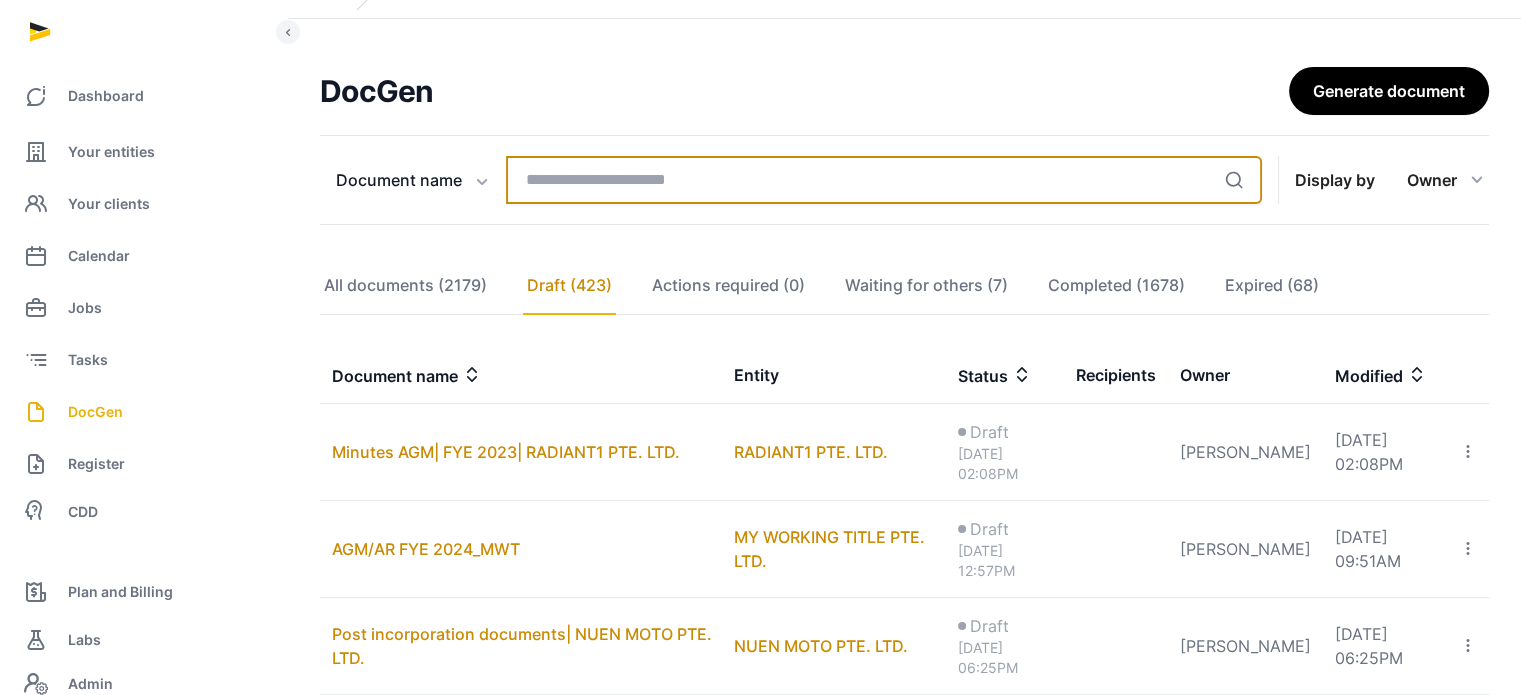 click at bounding box center [884, 180] 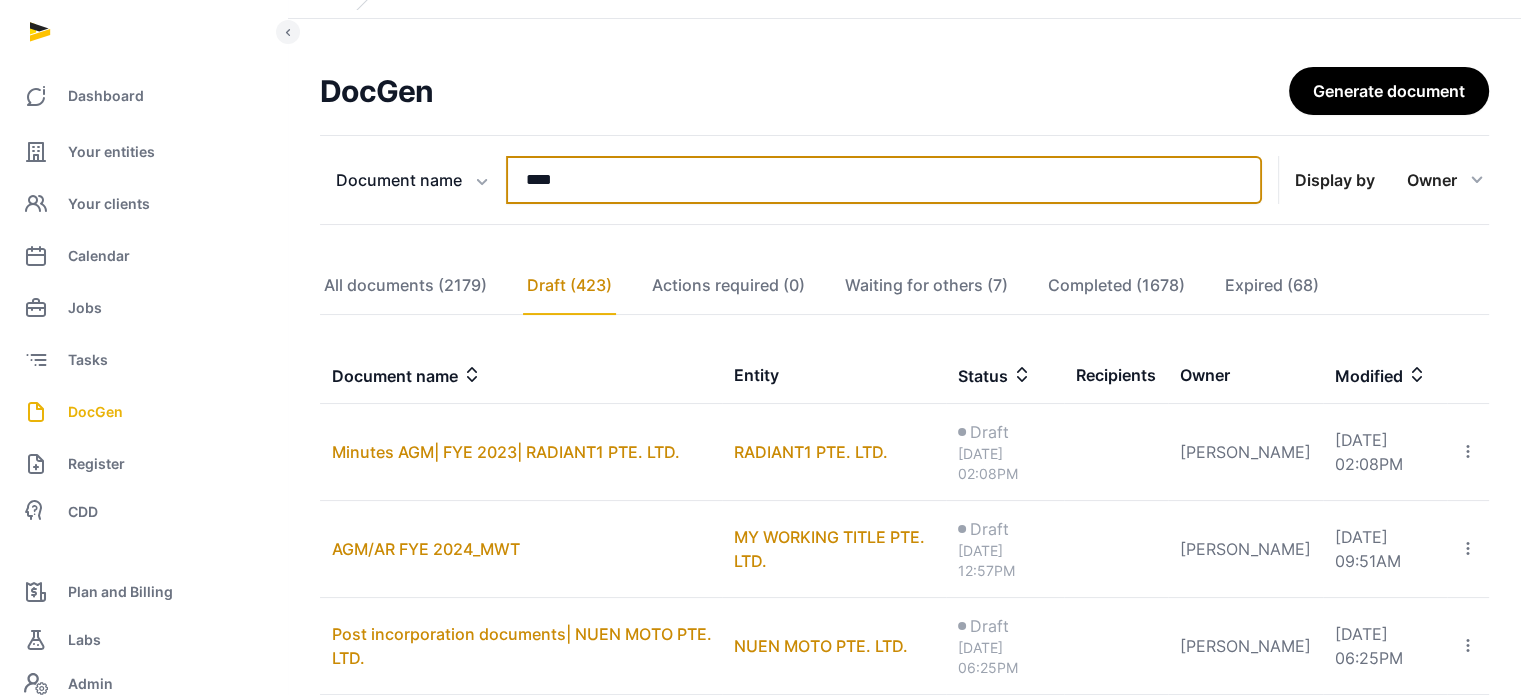 type on "****" 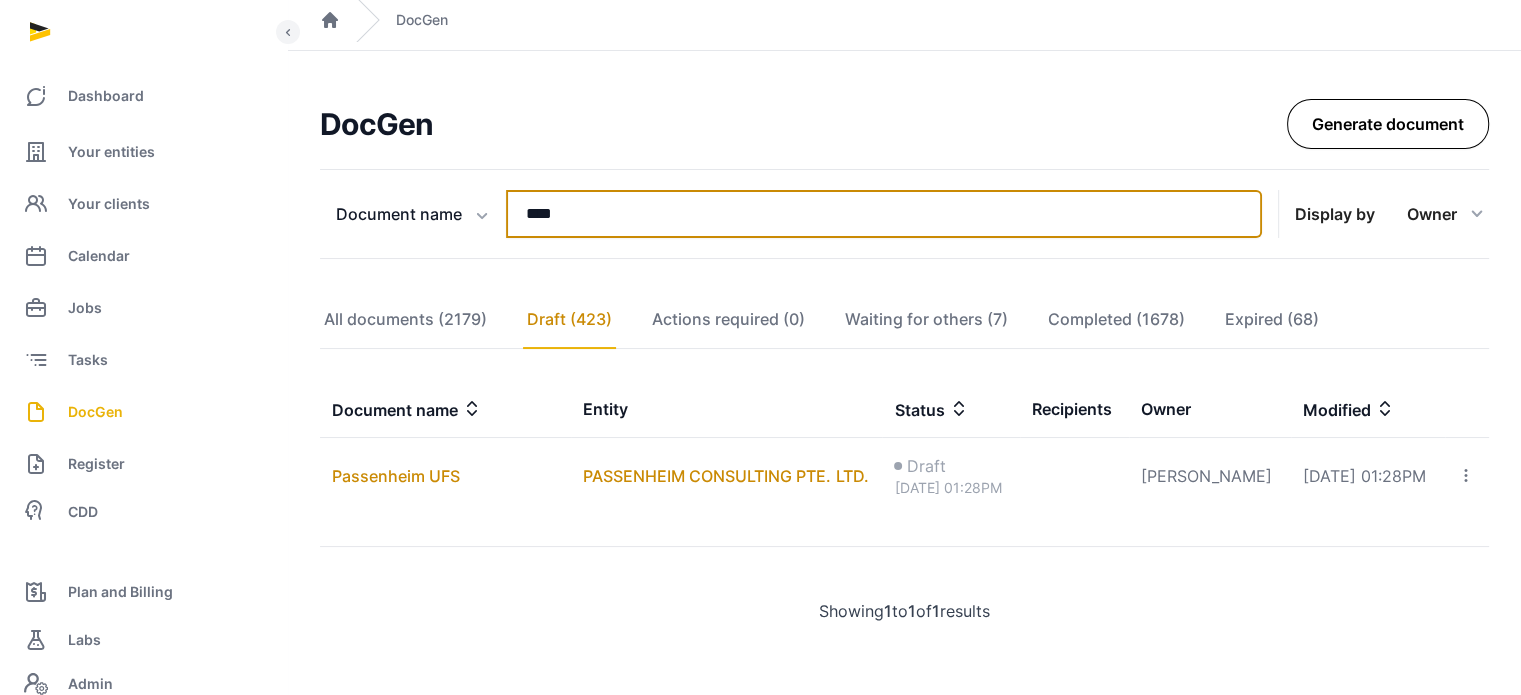 scroll, scrollTop: 80, scrollLeft: 0, axis: vertical 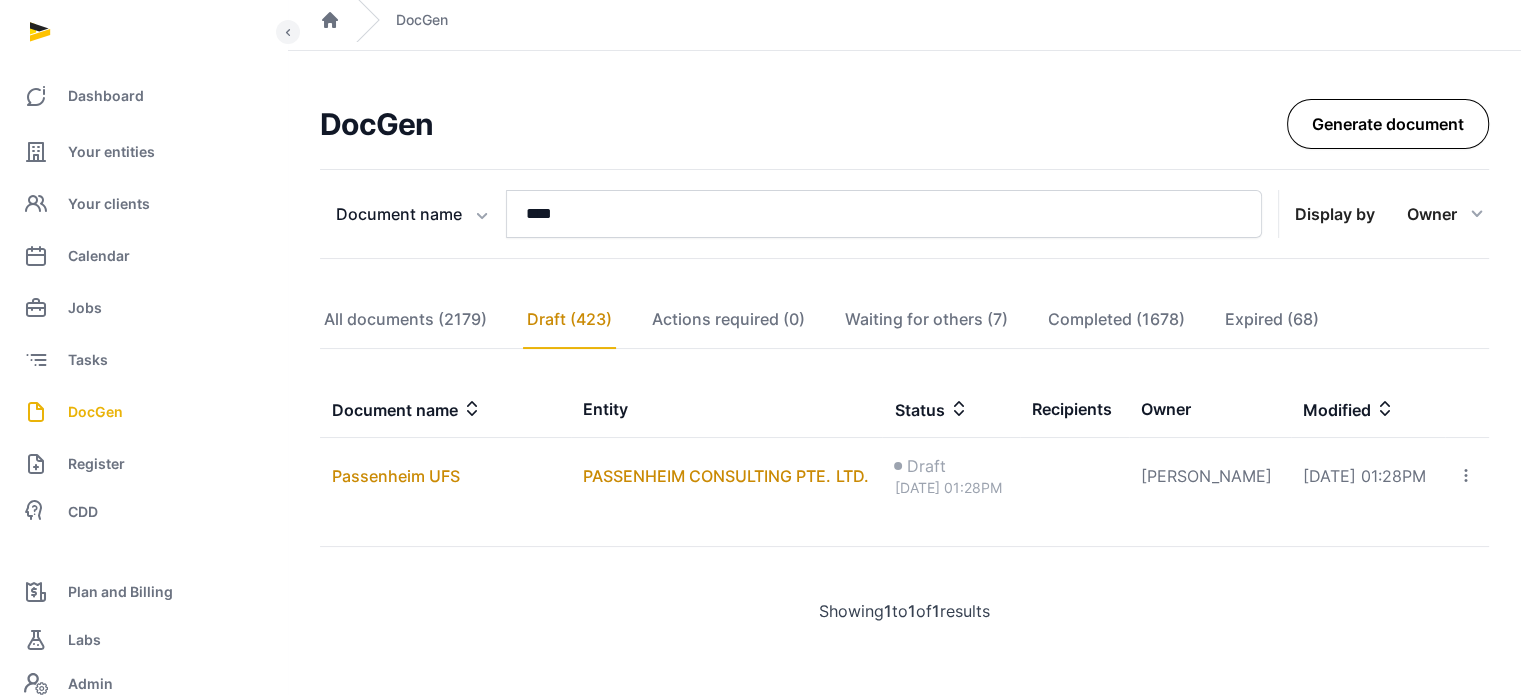 click on "Generate document" at bounding box center [1388, 124] 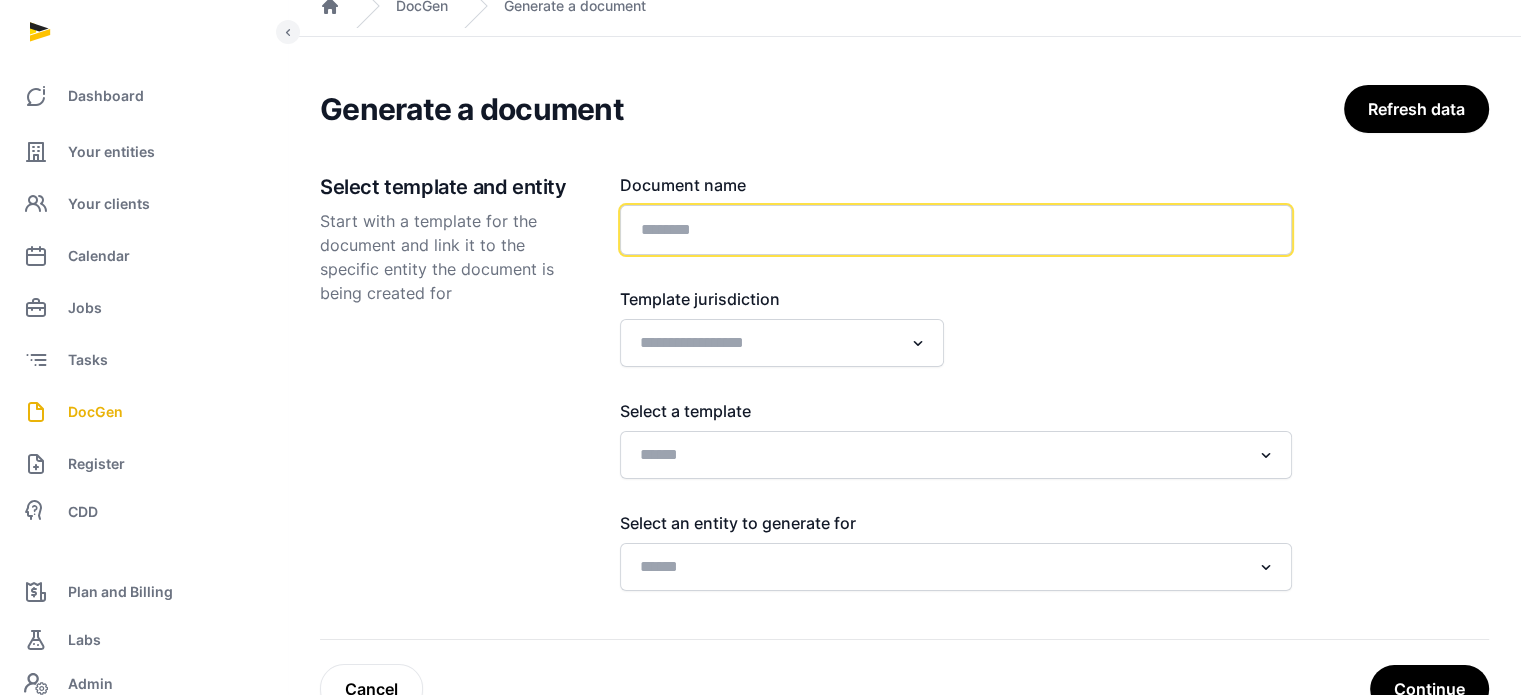 click 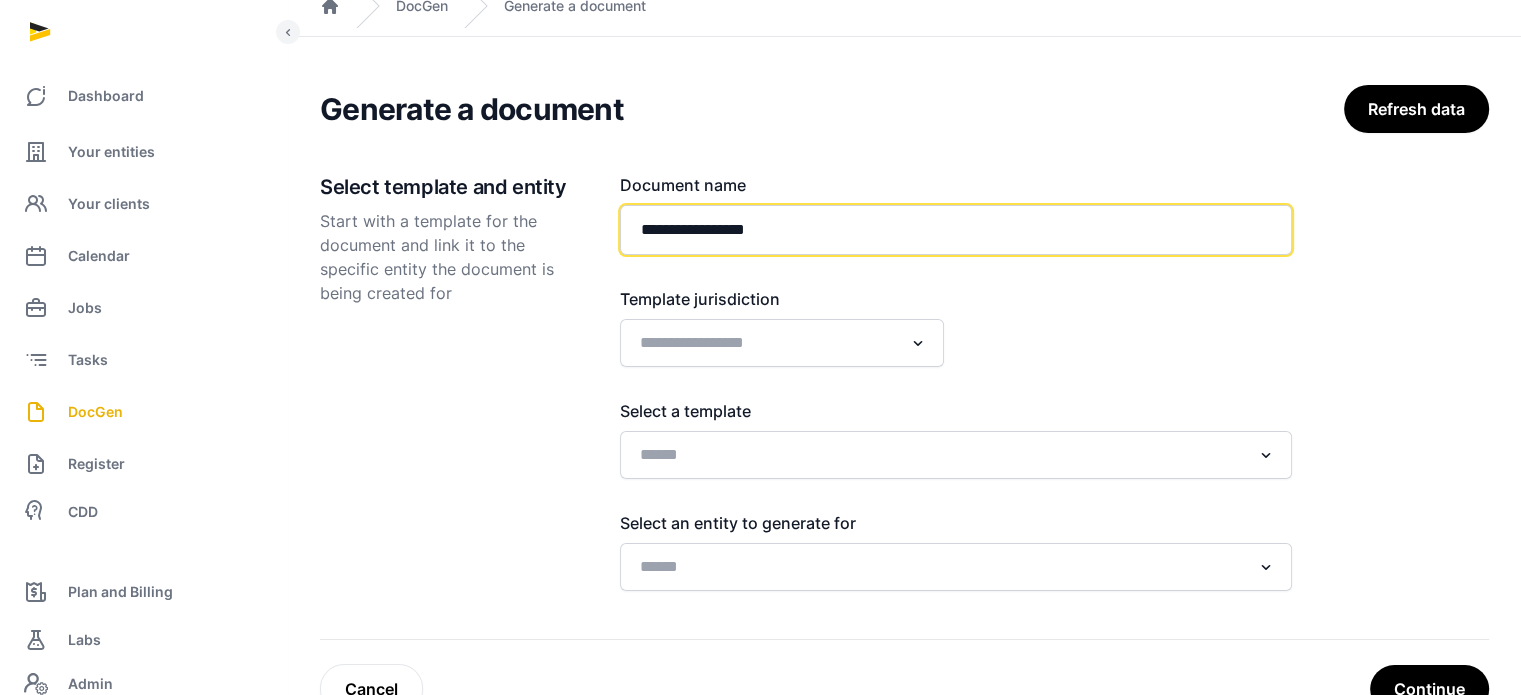 paste on "**********" 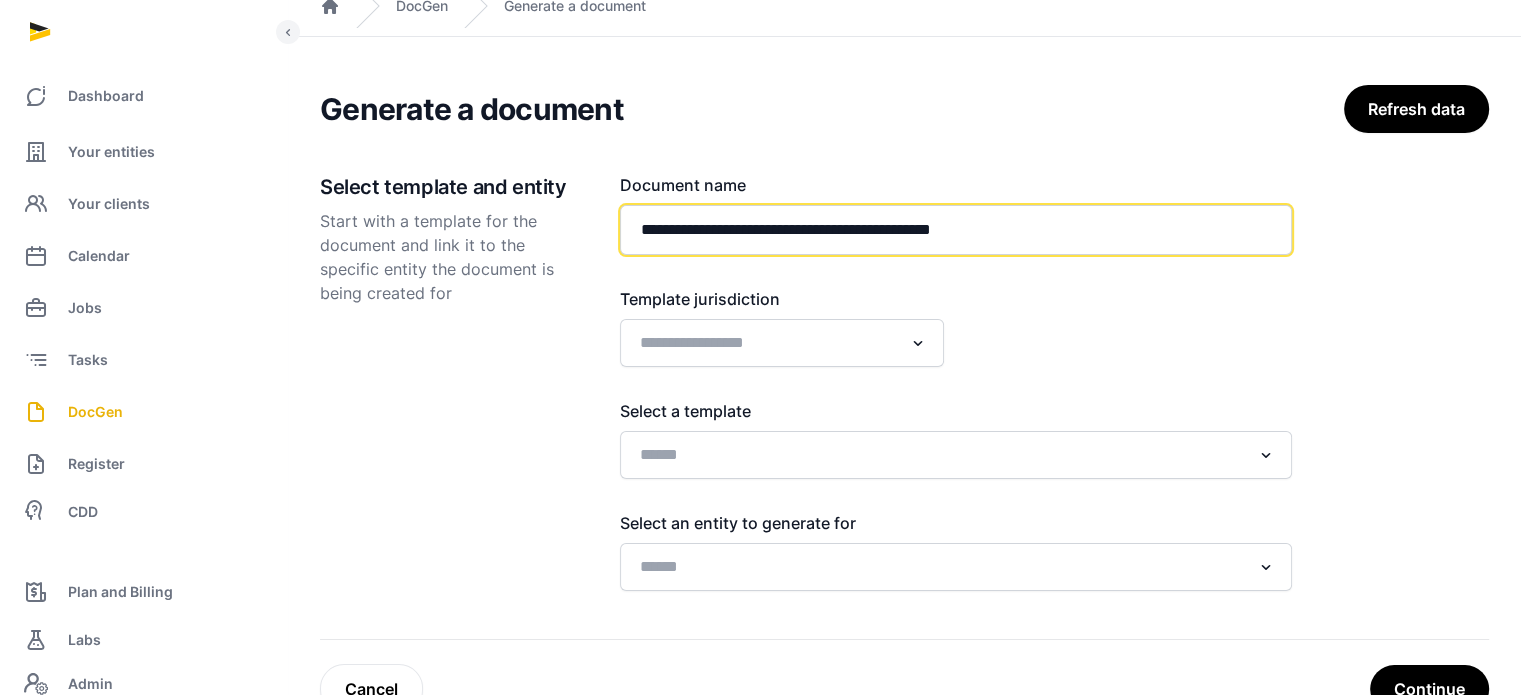 type on "**********" 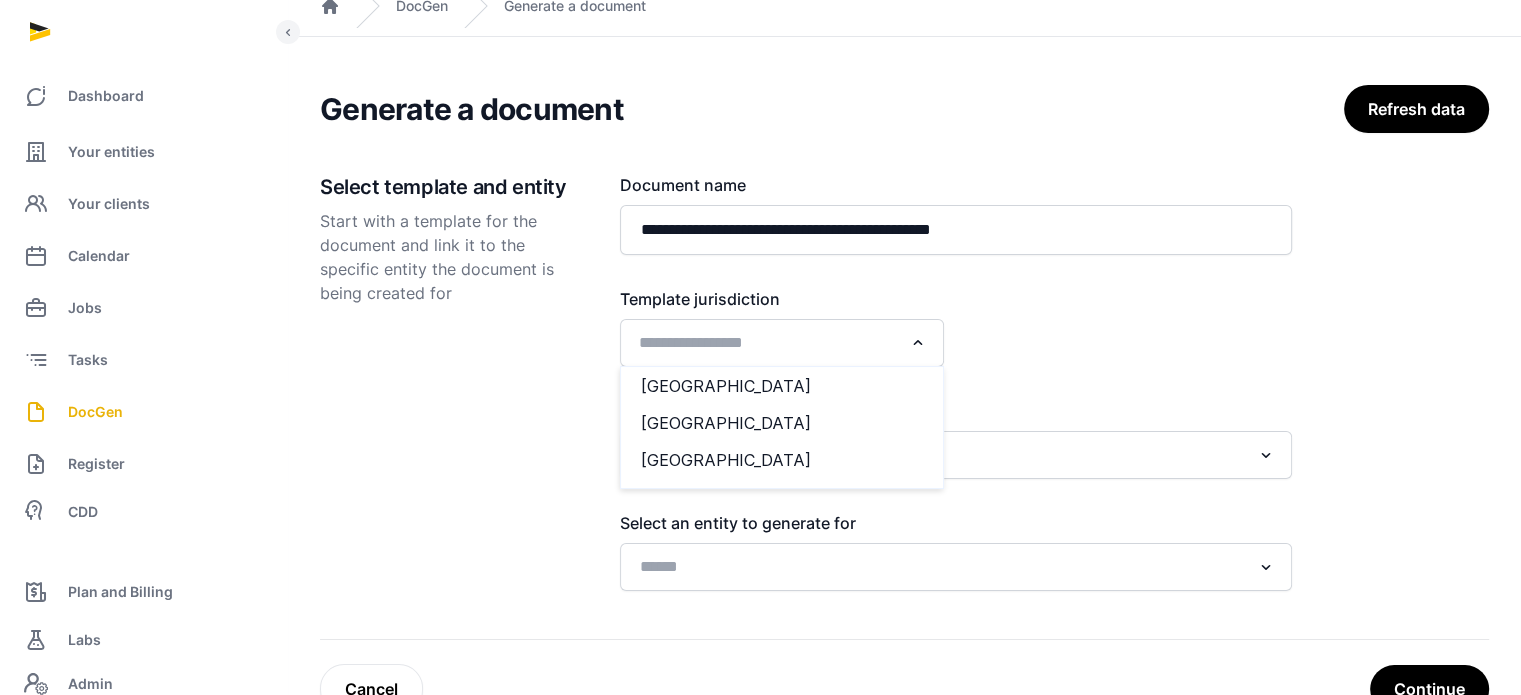 click 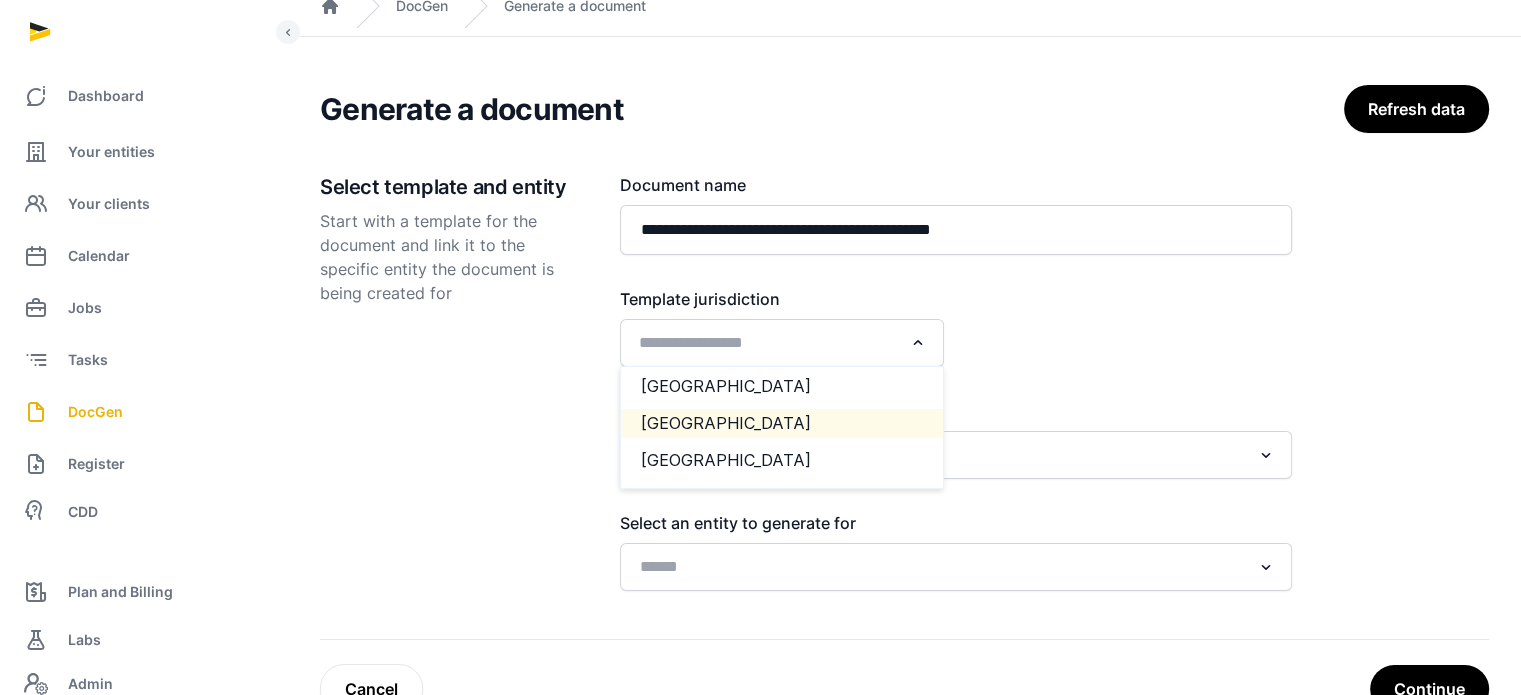 click on "[GEOGRAPHIC_DATA]" 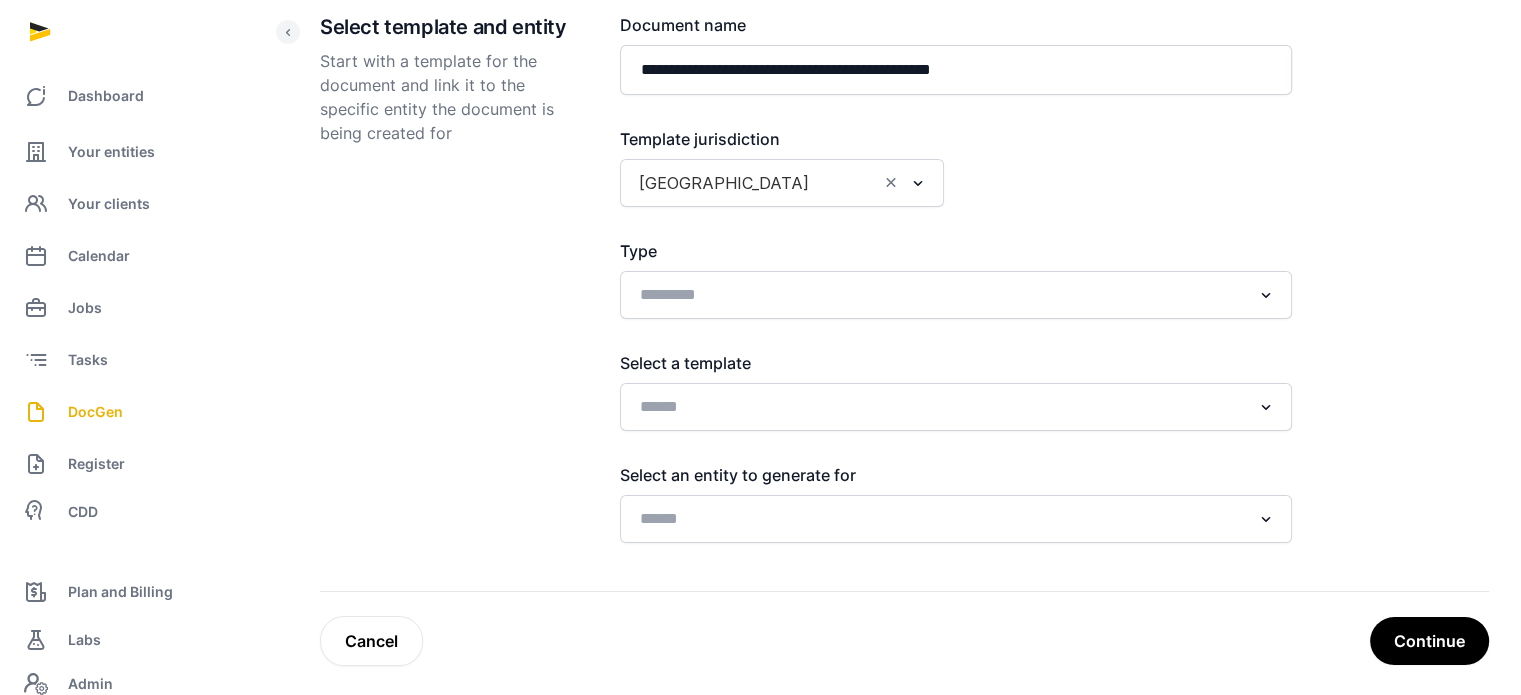 scroll, scrollTop: 249, scrollLeft: 0, axis: vertical 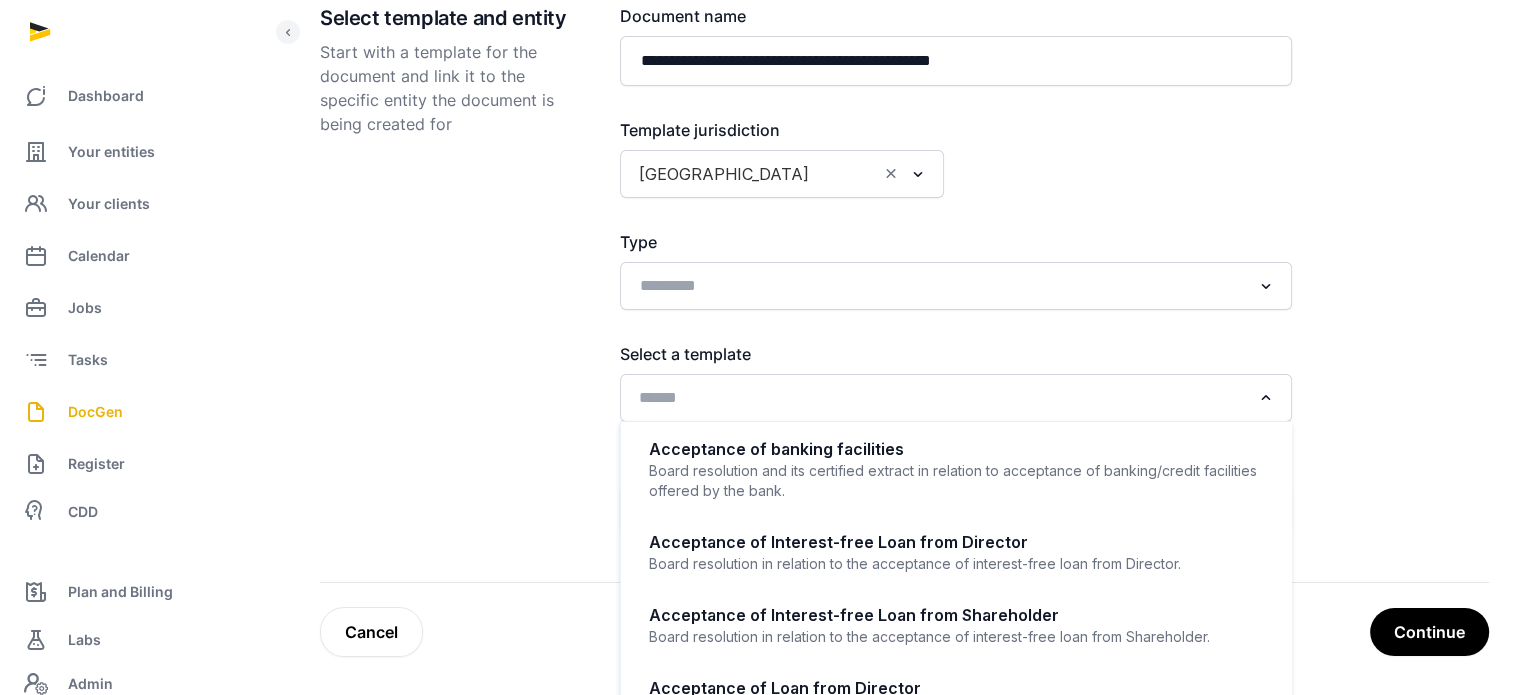 click 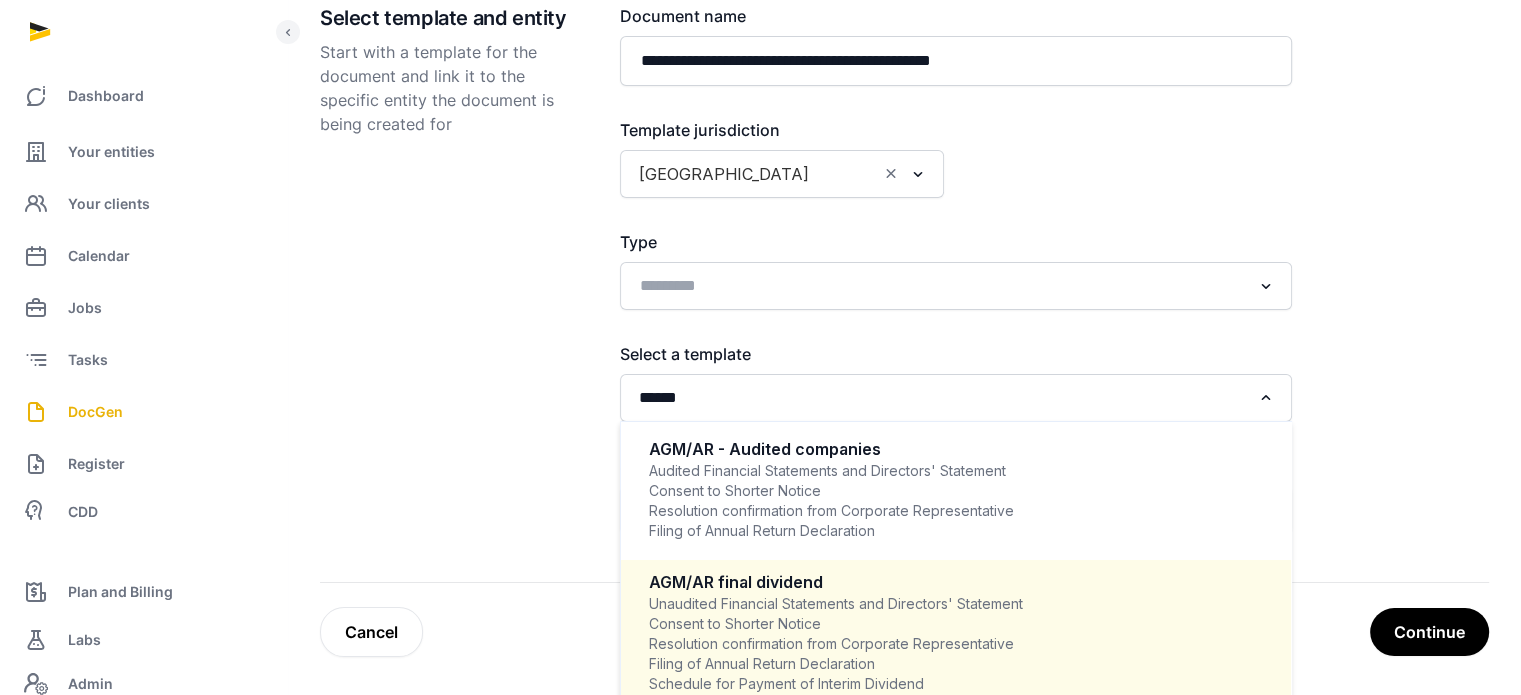 click on "Unaudited Financial Statements and Directors' Statement
Consent to Shorter Notice
Resolution confirmation from Corporate Representative
Filing of Annual Return Declaration
Schedule for Payment of Interim Dividend
Declaration of Interim Dividend for Financial Year Ending" at bounding box center [956, 654] 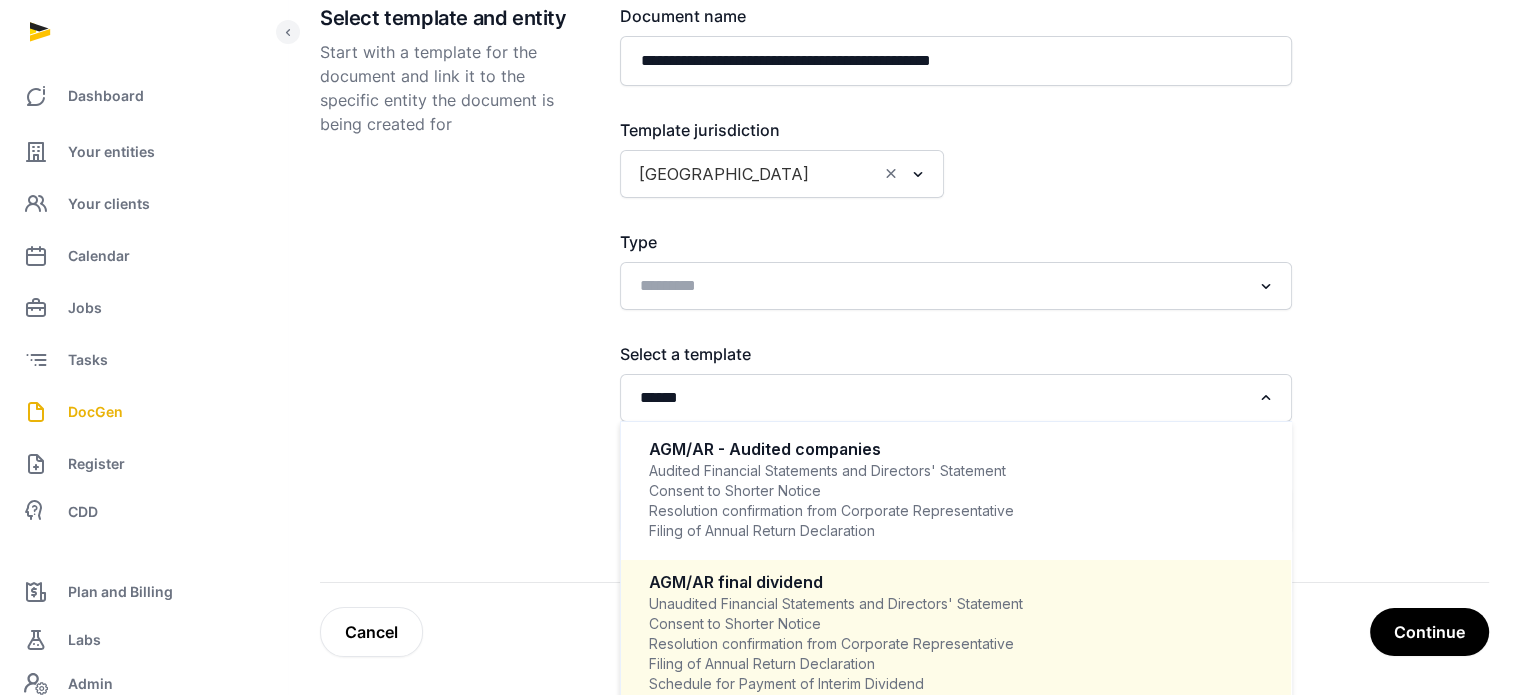 type 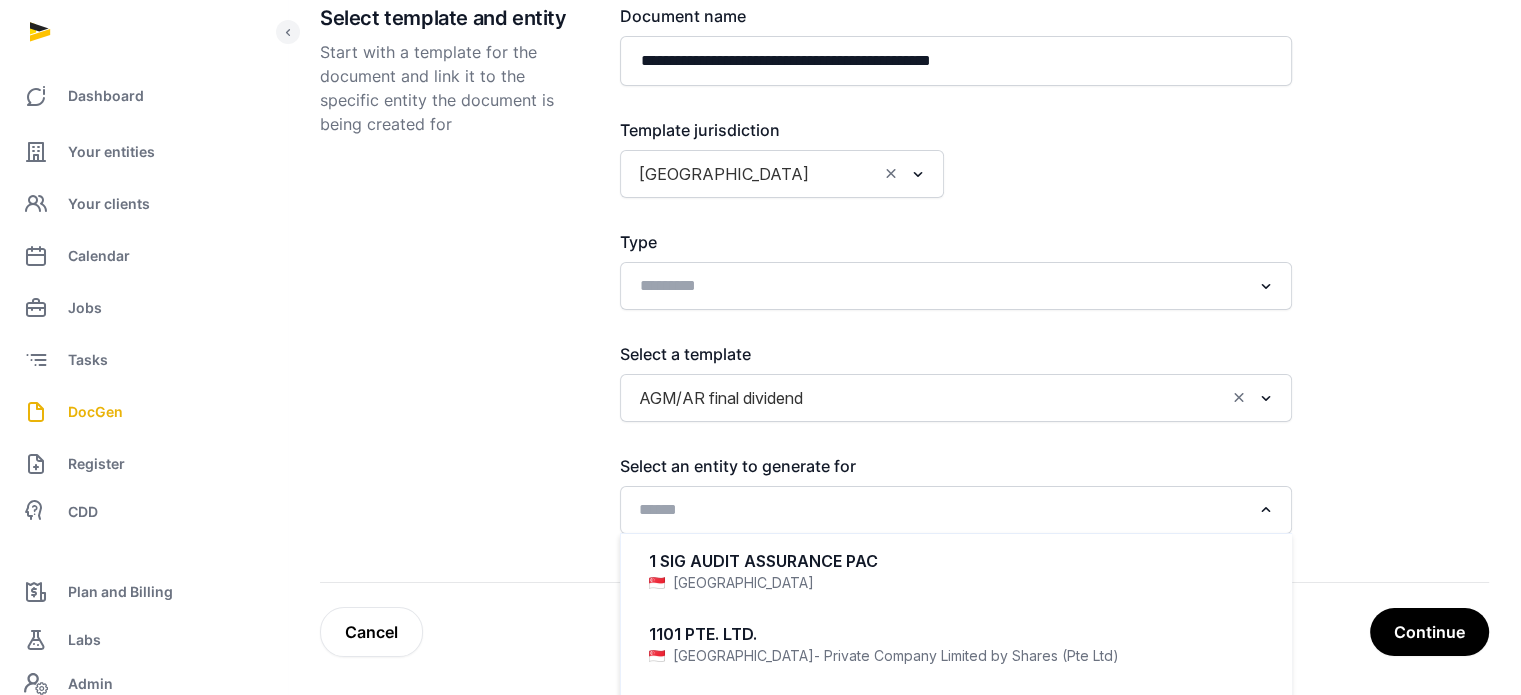 click 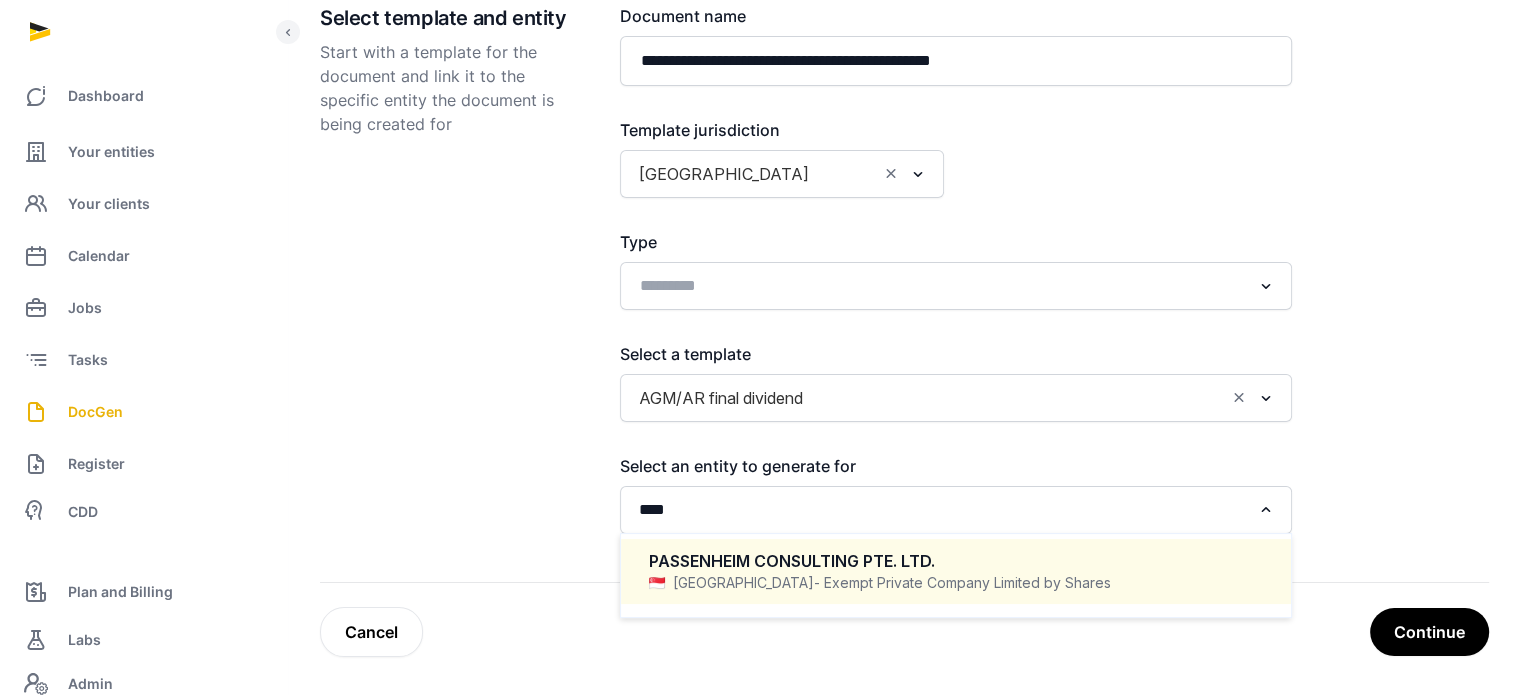 click on "PASSENHEIM CONSULTING PTE. LTD." at bounding box center (956, 561) 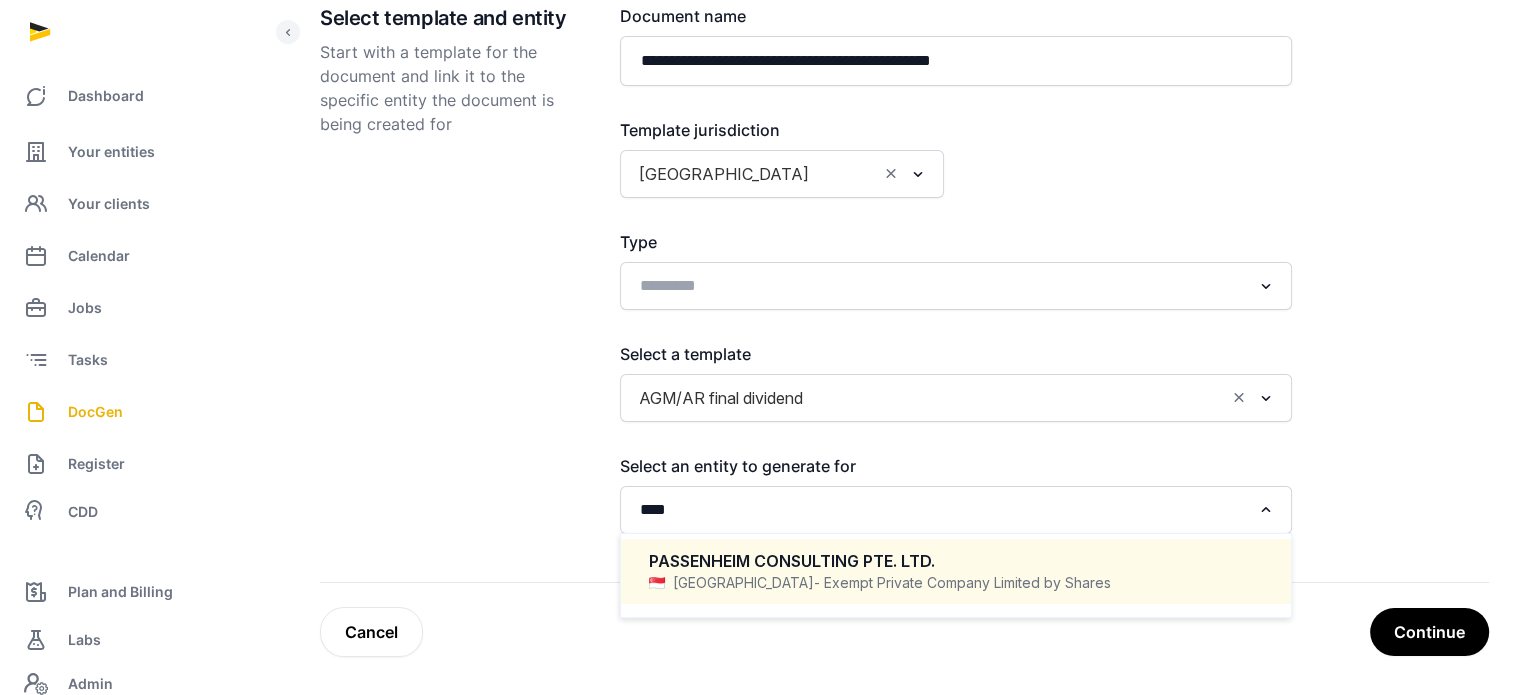 type 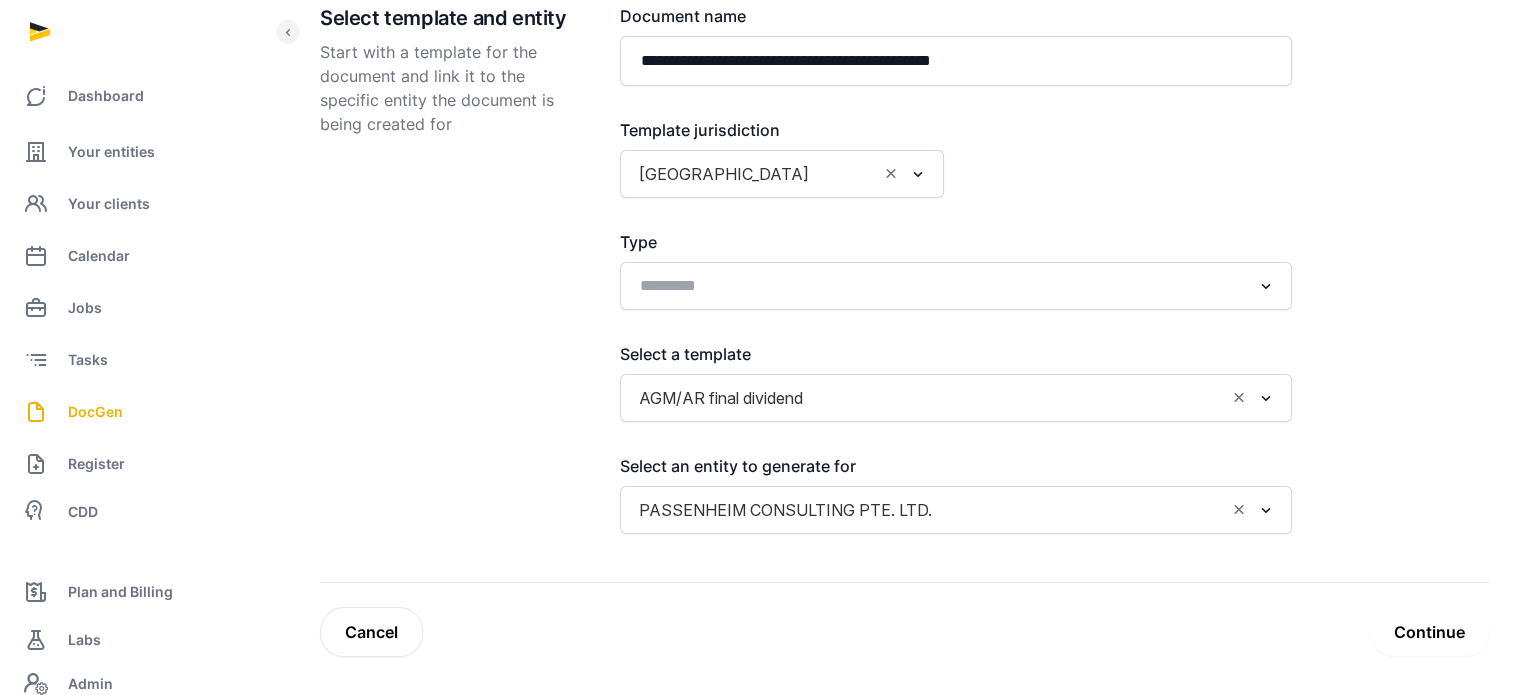 click on "Continue" at bounding box center (1429, 632) 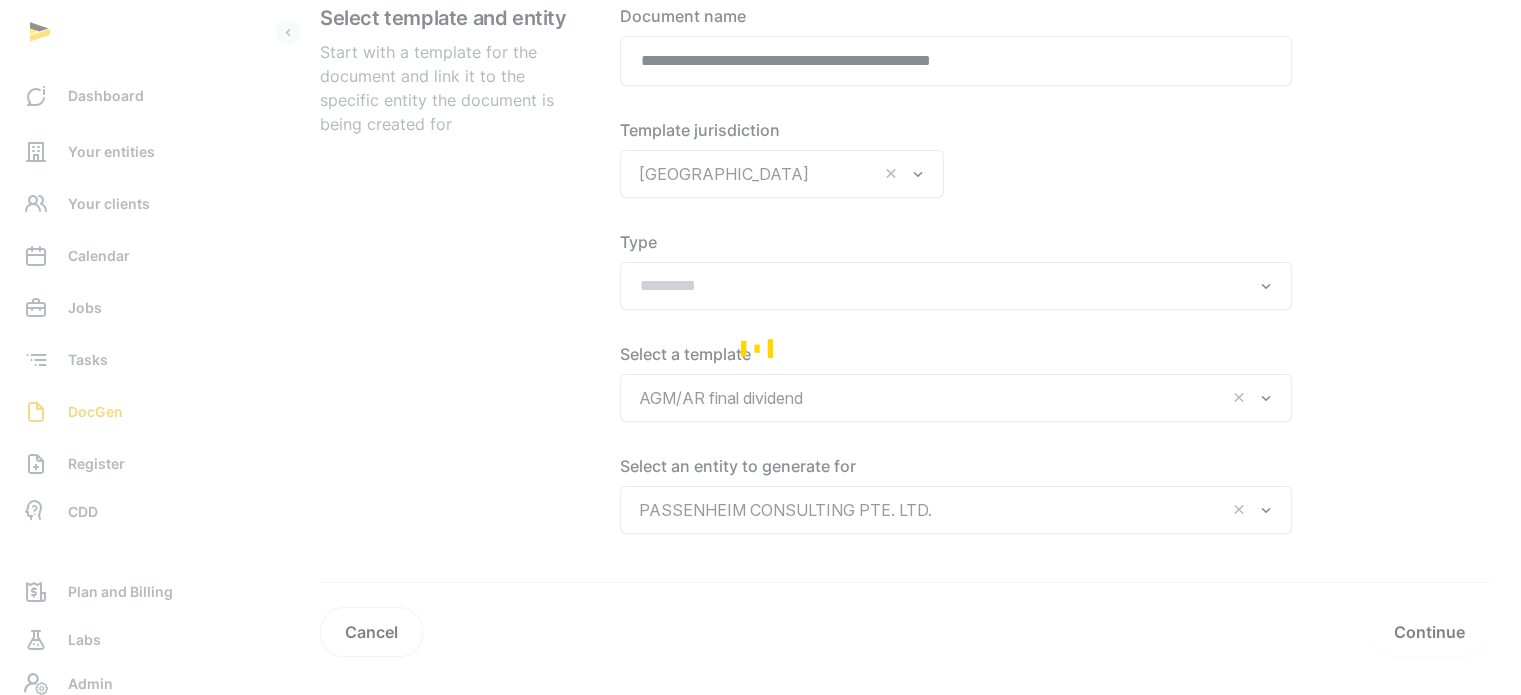 scroll, scrollTop: 308, scrollLeft: 0, axis: vertical 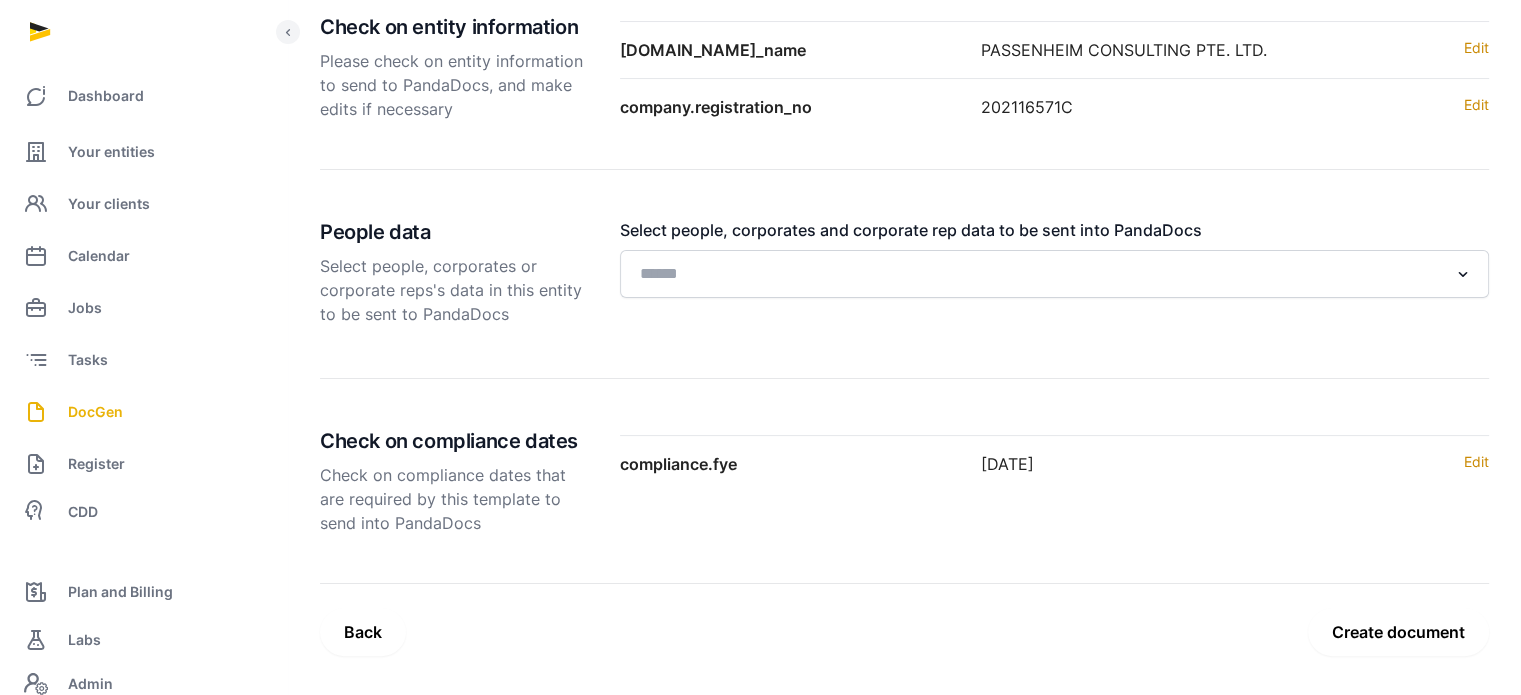 click on "Create document" at bounding box center [1398, 632] 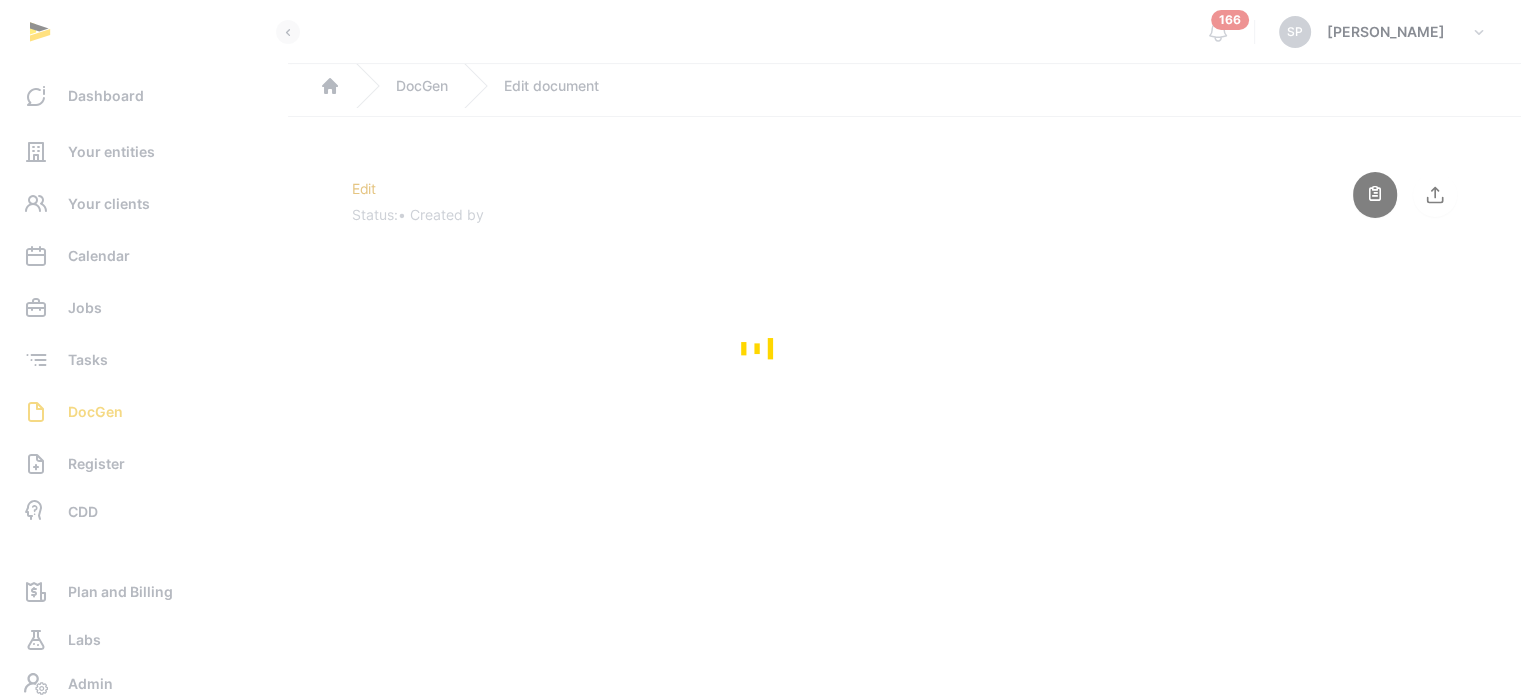 scroll, scrollTop: 0, scrollLeft: 0, axis: both 